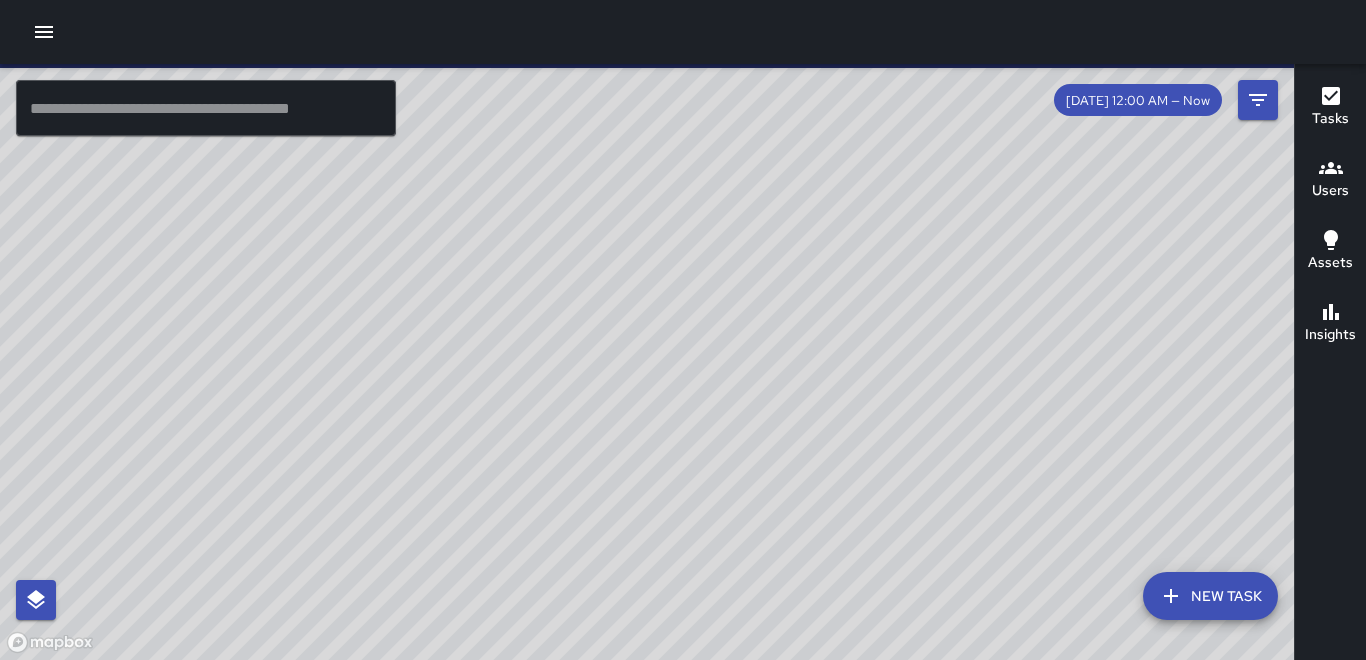 scroll, scrollTop: 0, scrollLeft: 0, axis: both 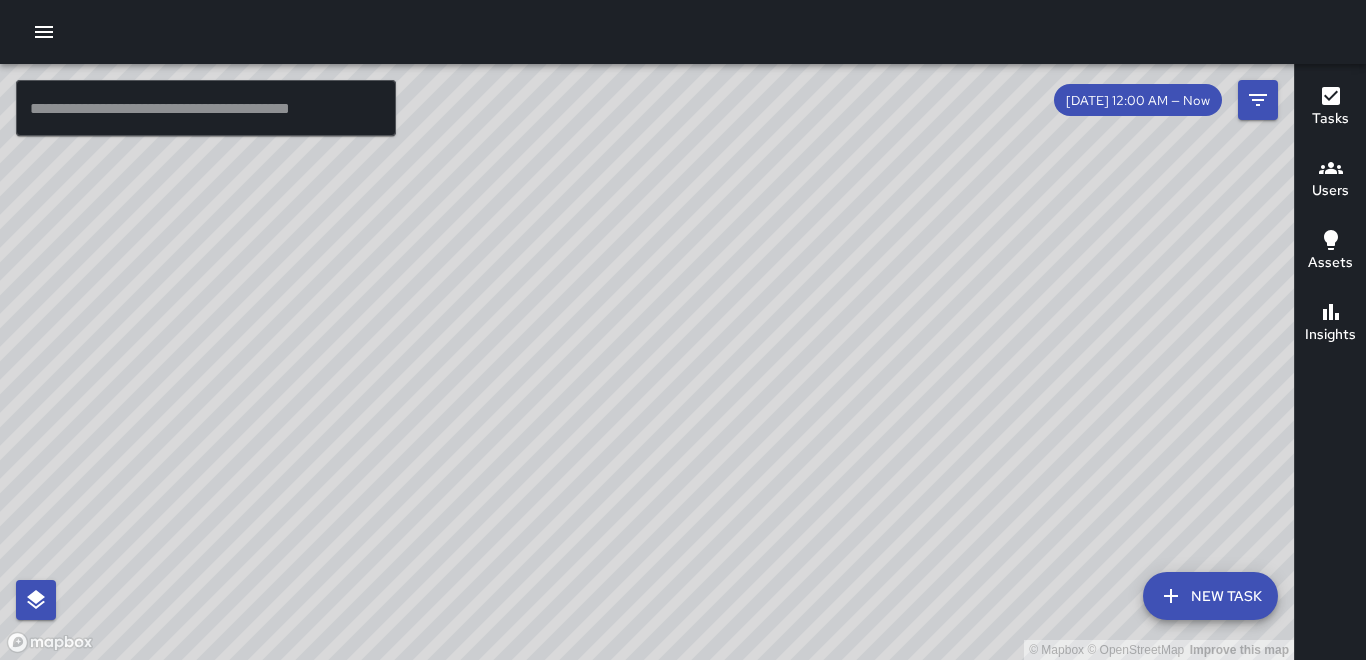 click on "Tasks Users Assets Insights" at bounding box center [1330, 362] 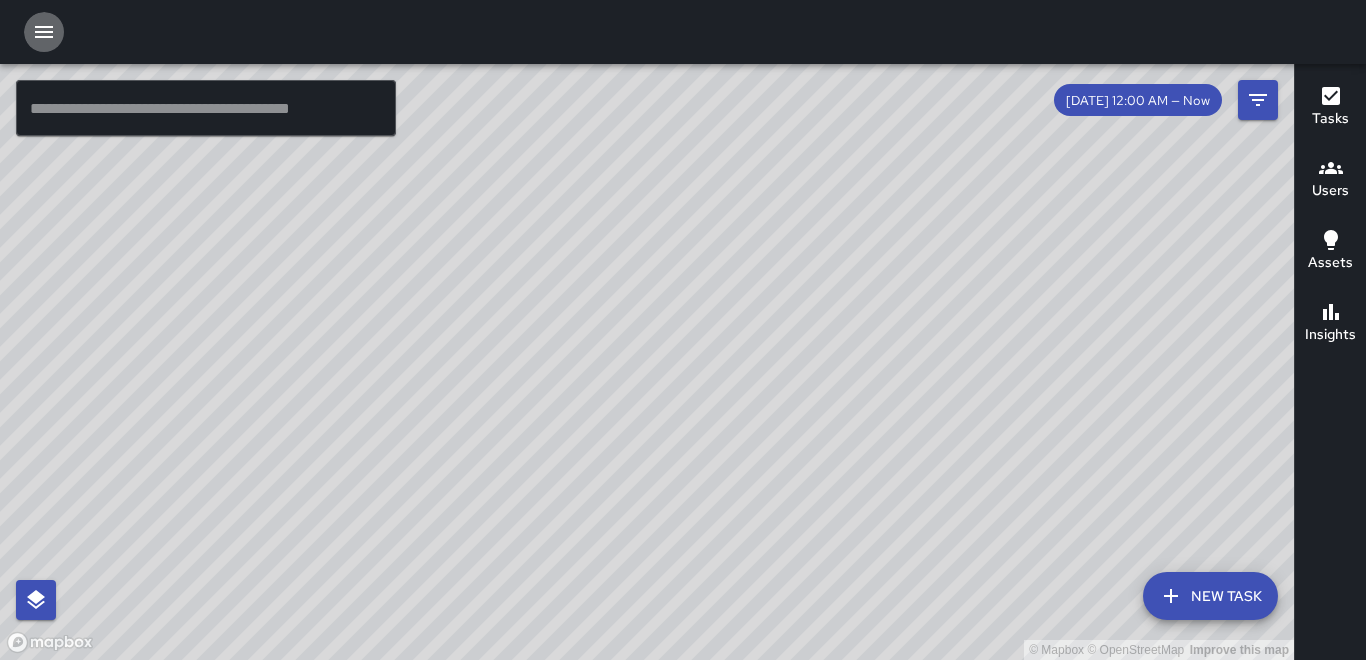 click 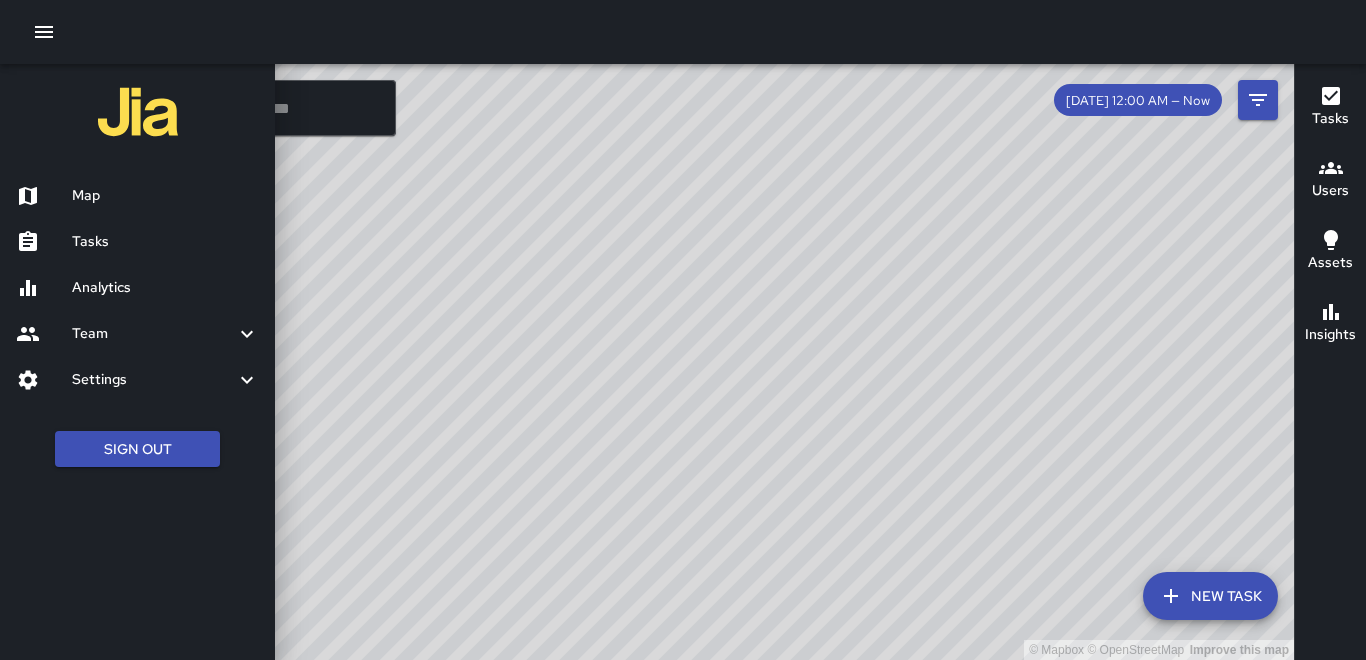 click on "Map" at bounding box center (165, 196) 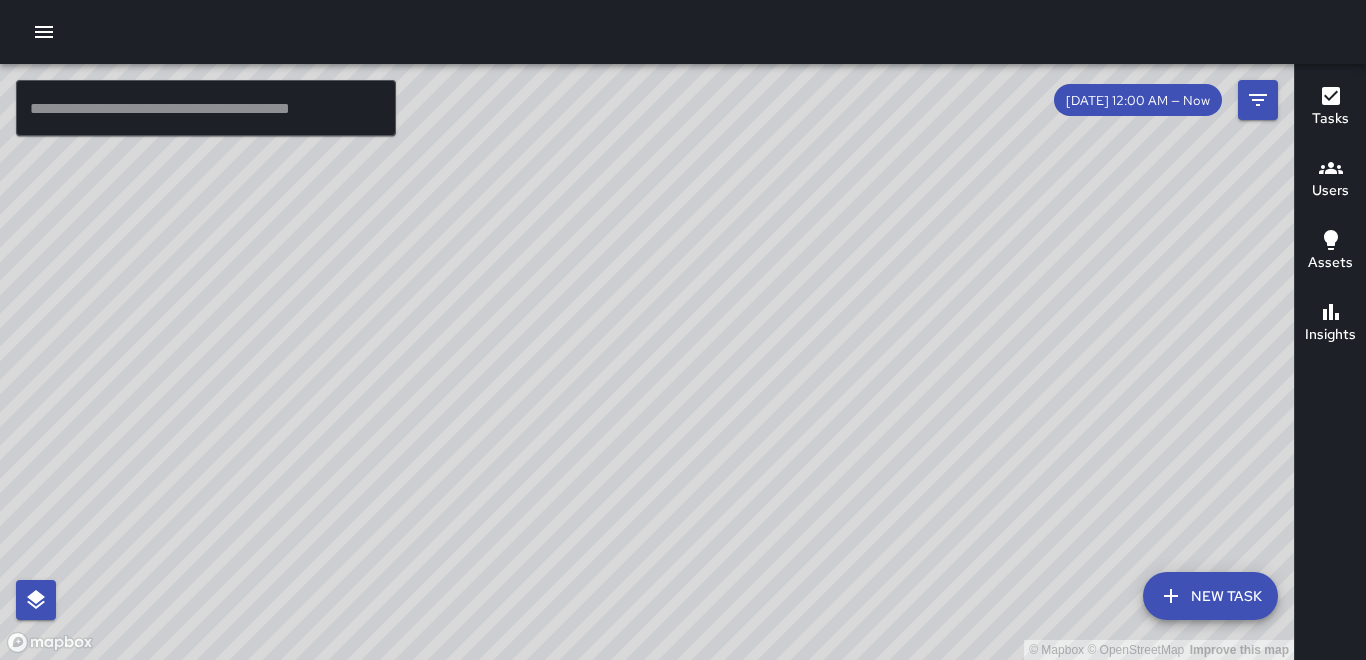 click 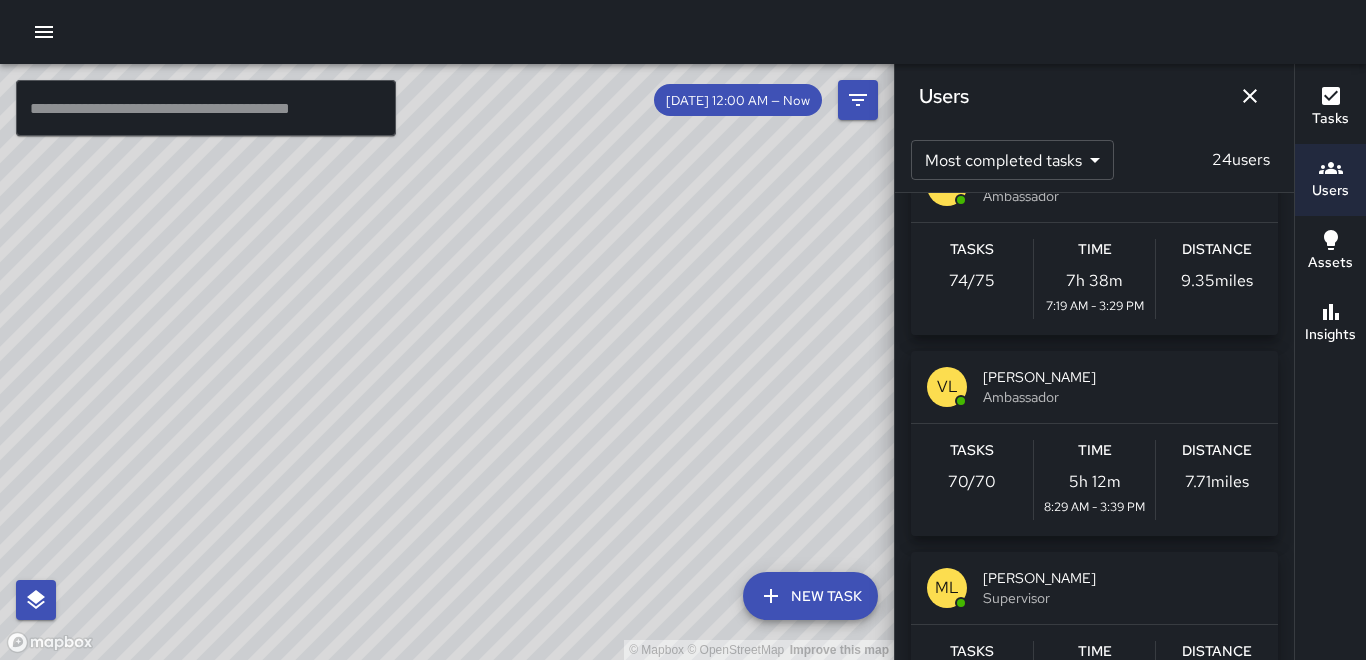 scroll, scrollTop: 300, scrollLeft: 0, axis: vertical 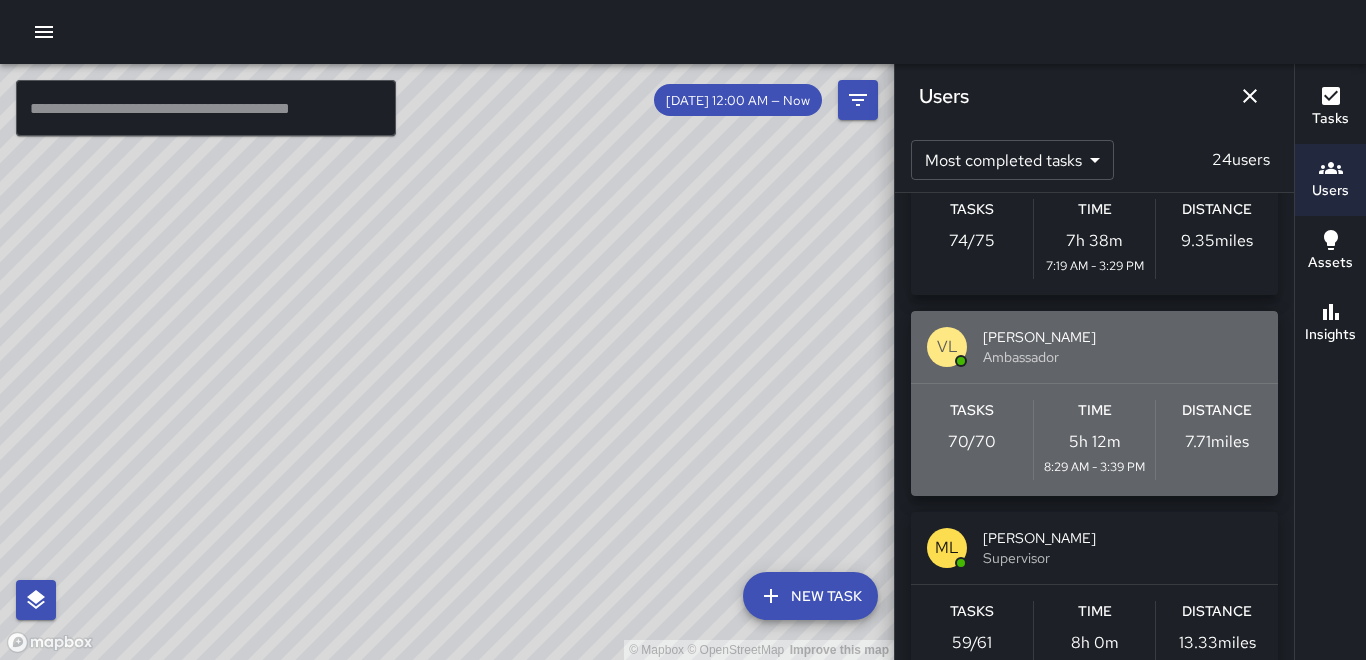 click on "Distance" at bounding box center (1217, 411) 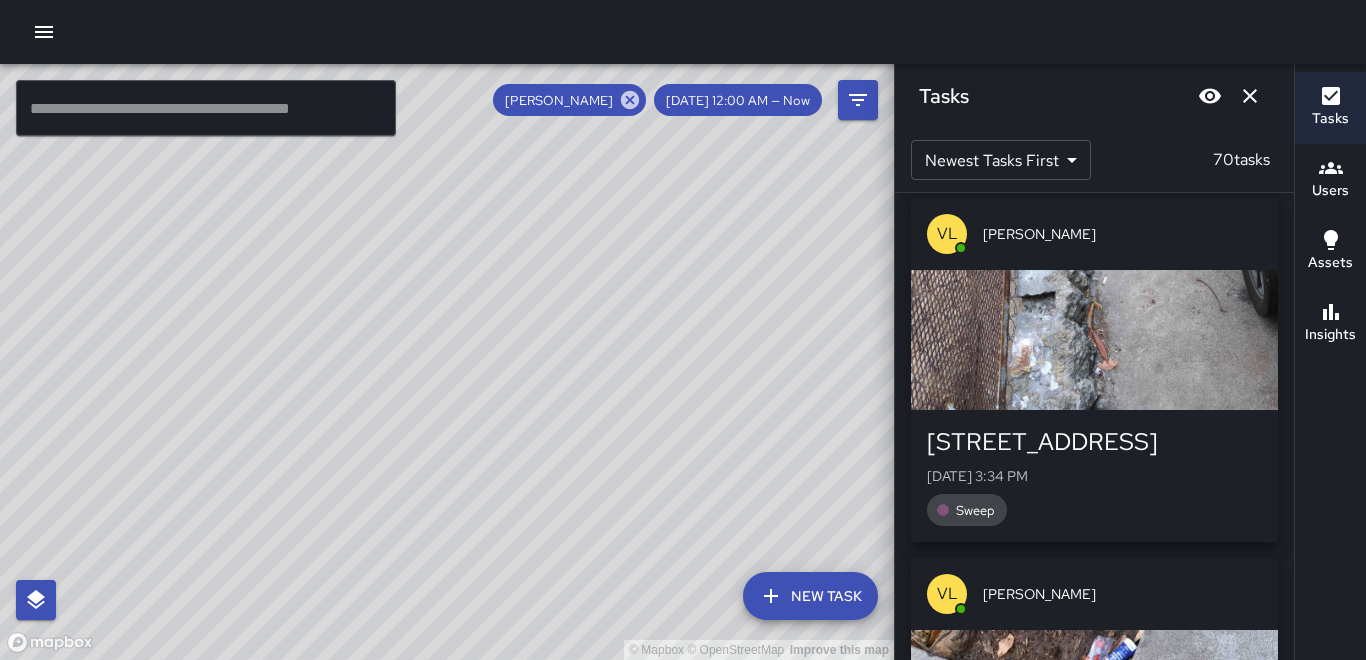scroll, scrollTop: 700, scrollLeft: 0, axis: vertical 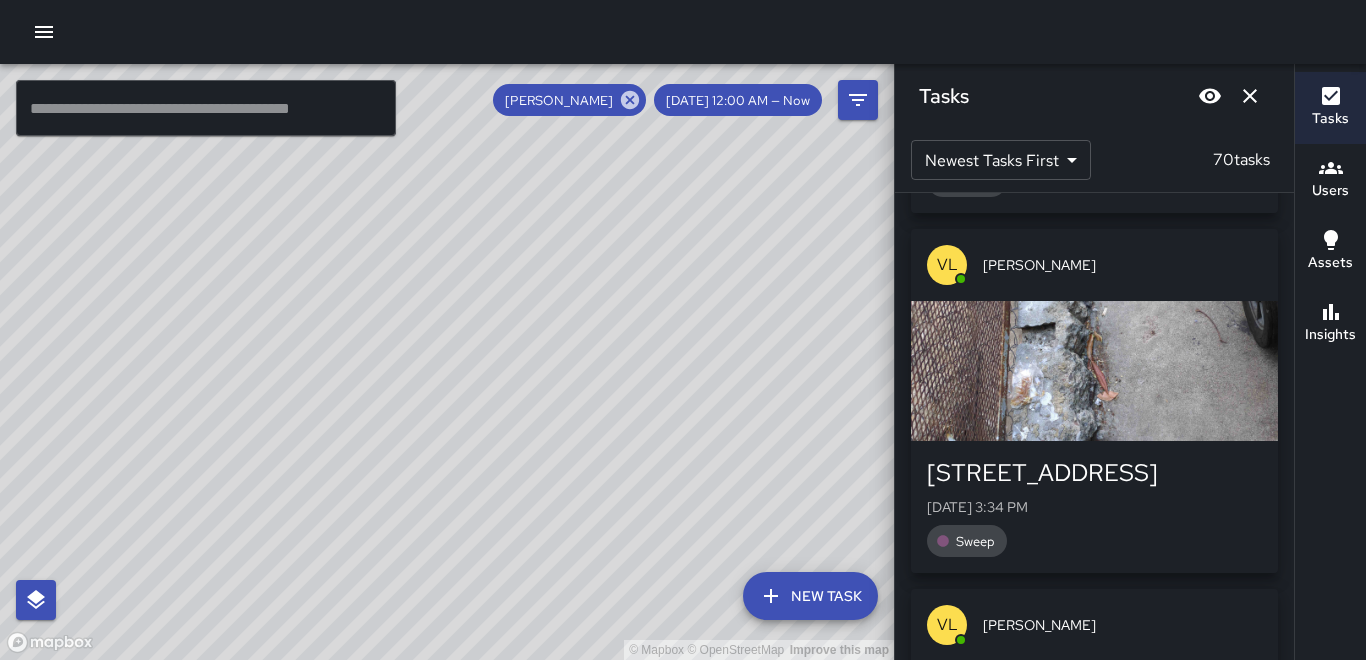 click at bounding box center (1094, 371) 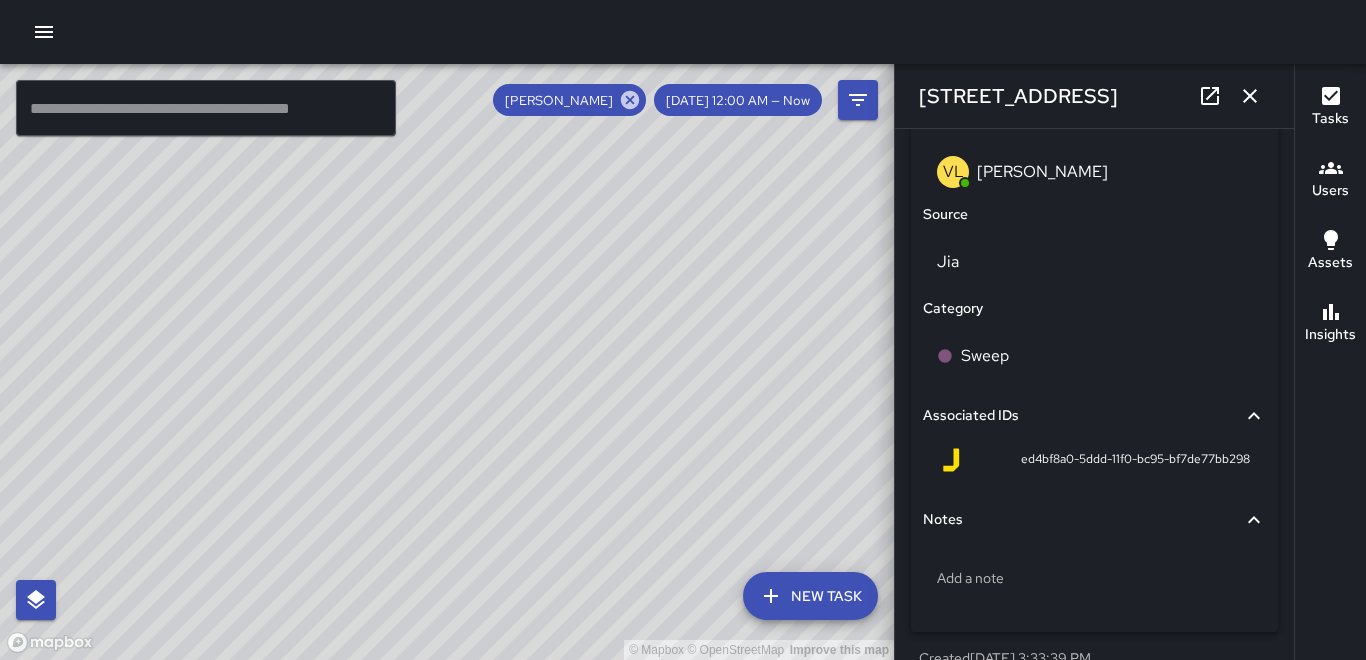 scroll, scrollTop: 1224, scrollLeft: 0, axis: vertical 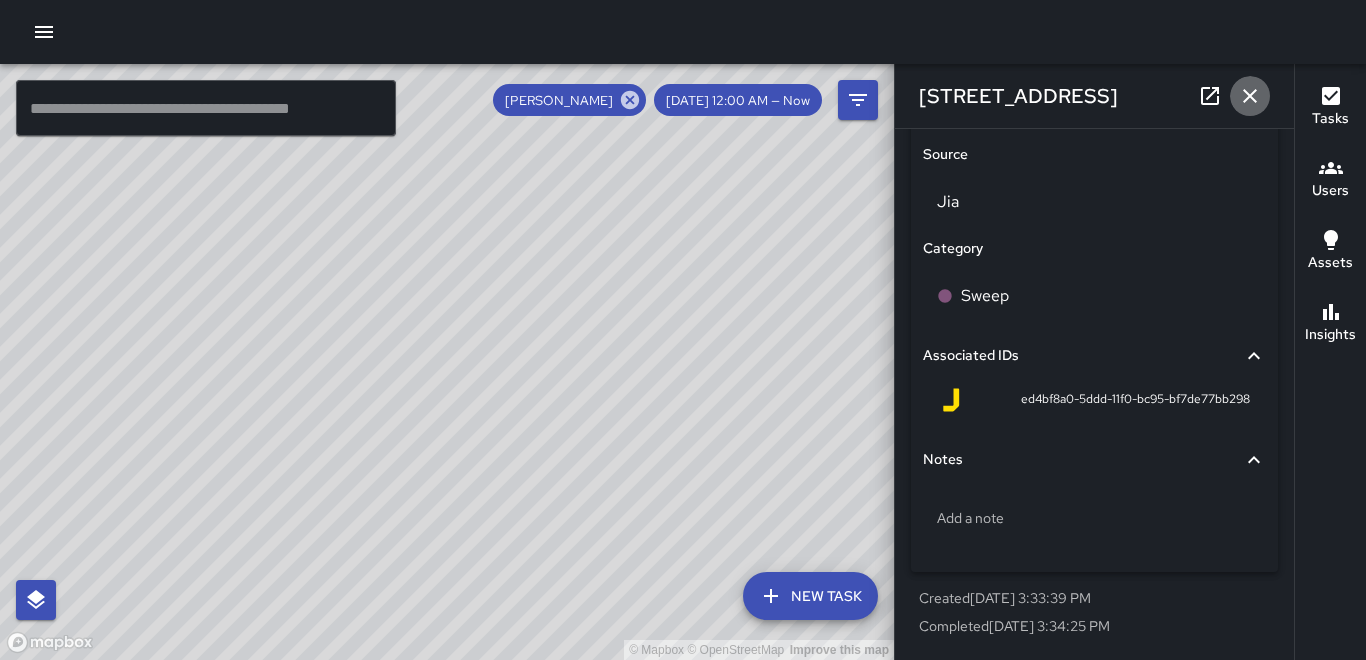 click 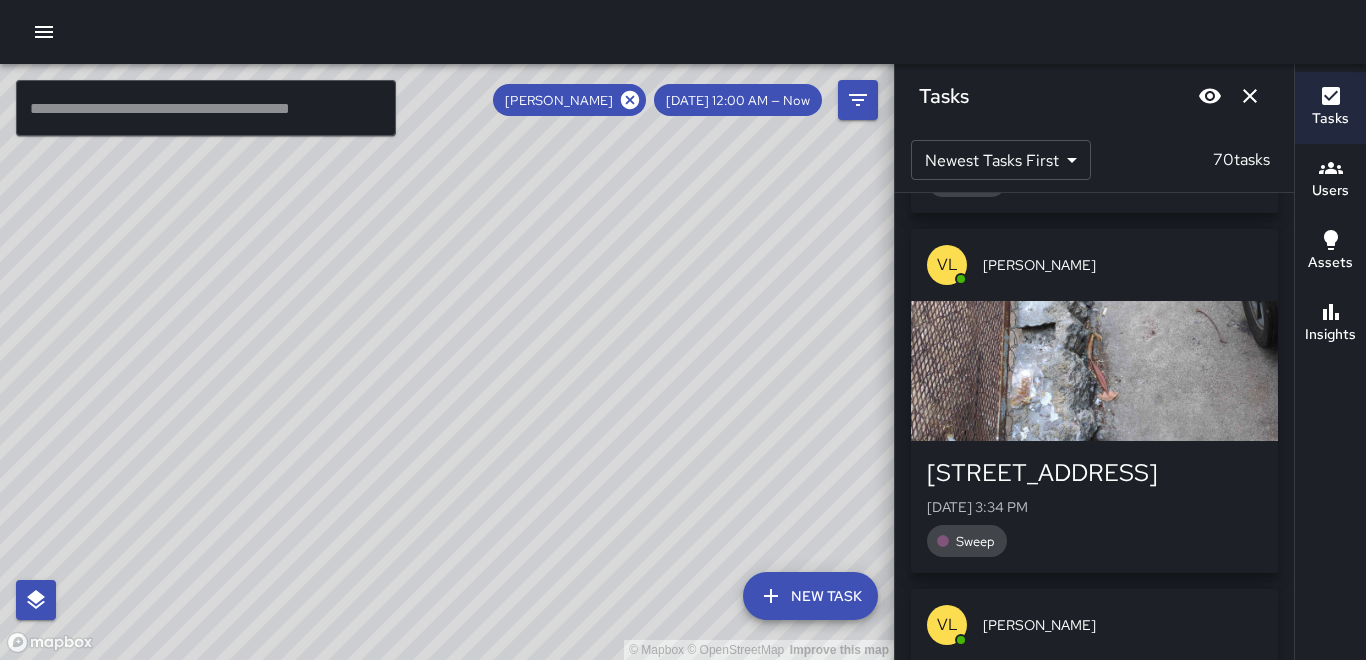 click 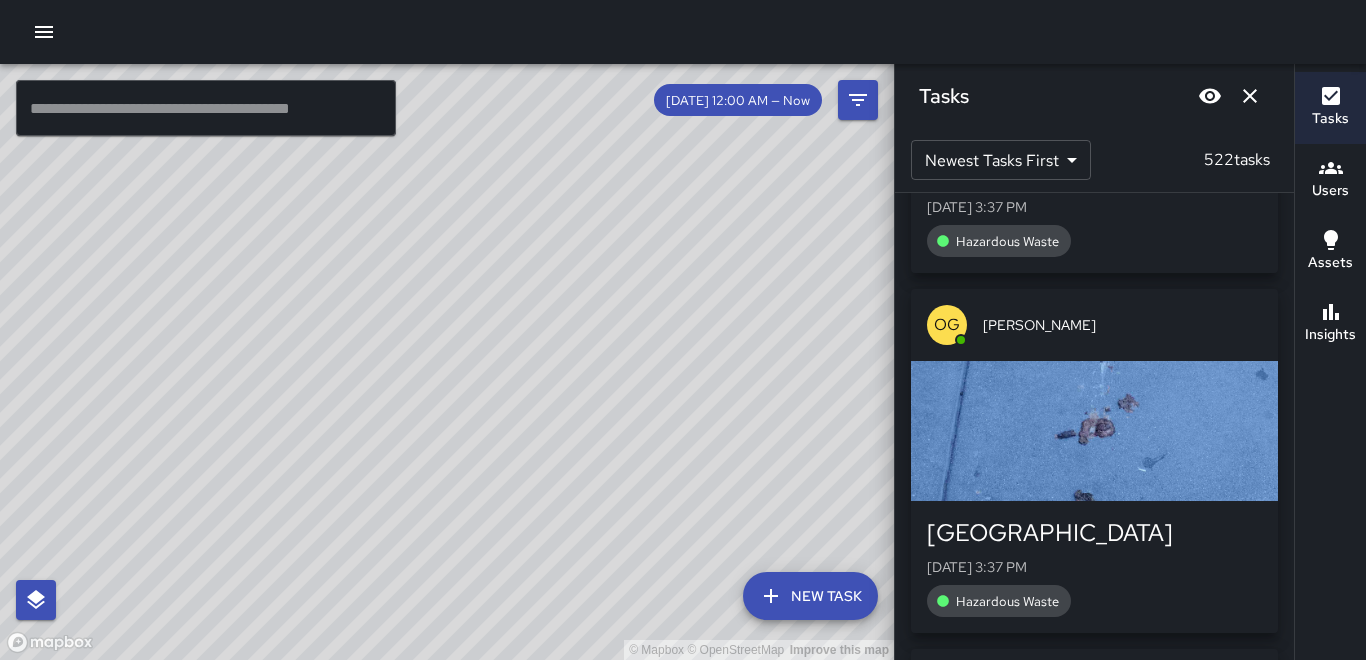 scroll, scrollTop: 4012, scrollLeft: 0, axis: vertical 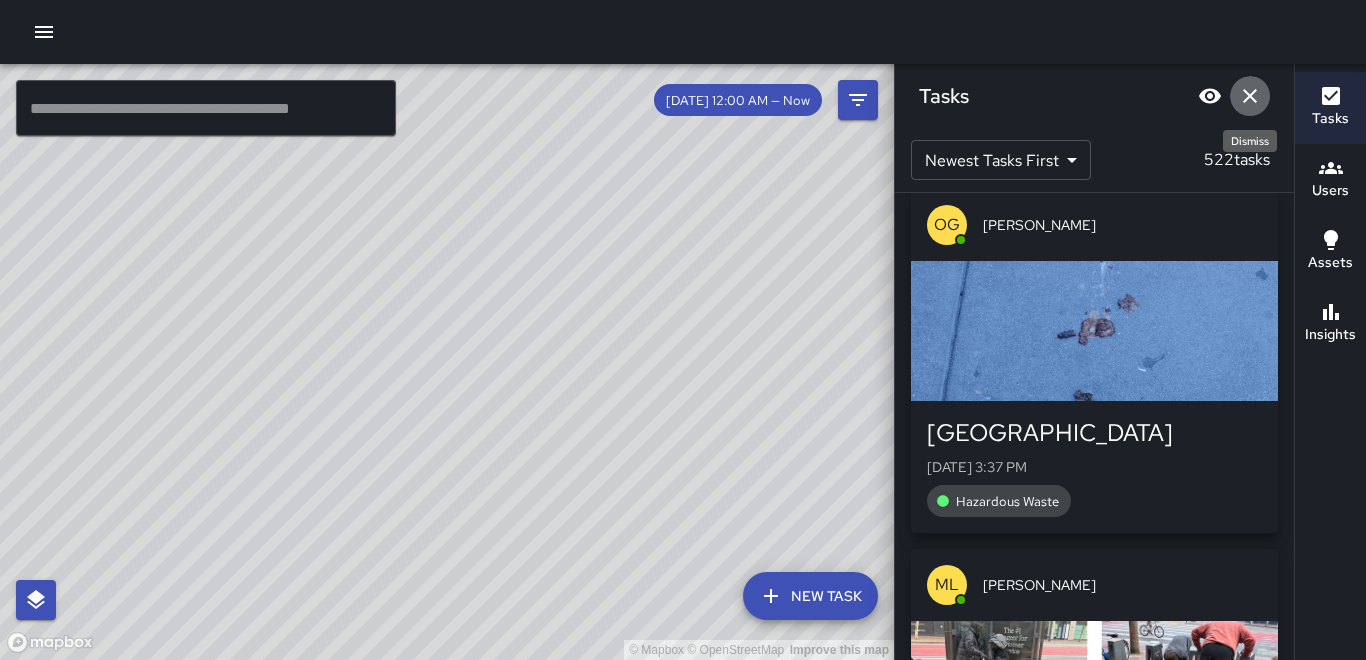 click 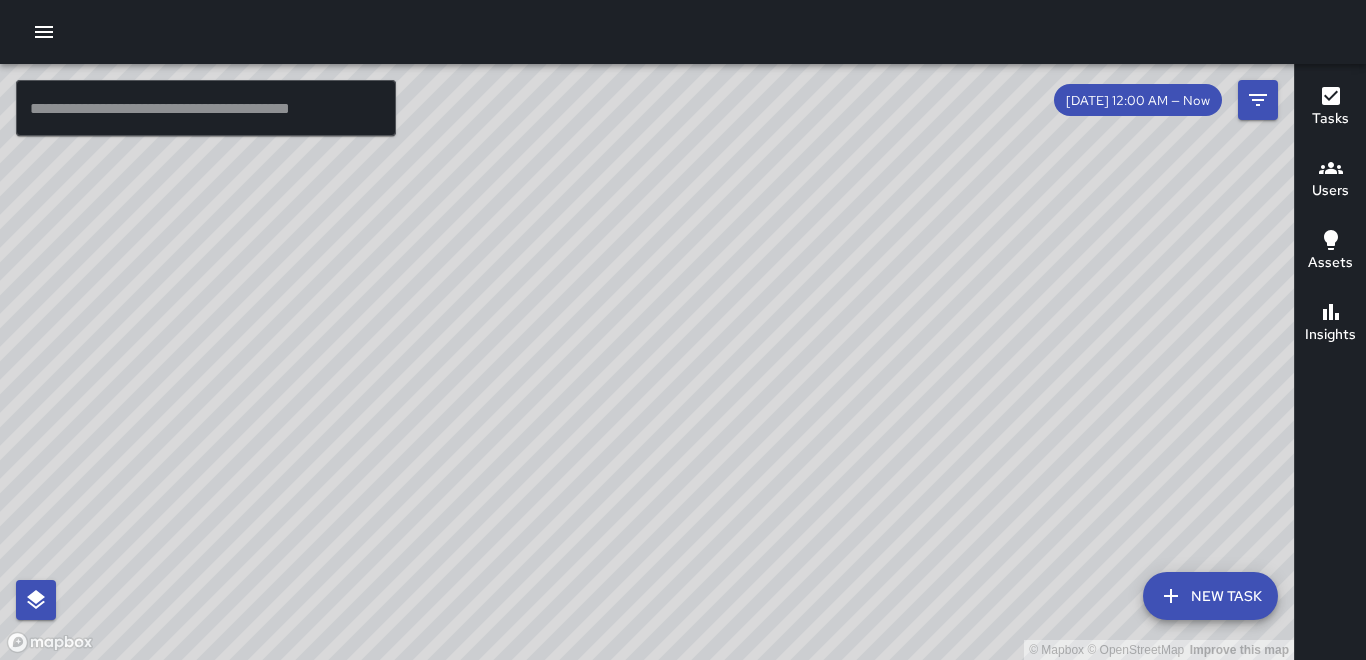 click on "Users" at bounding box center [1330, 191] 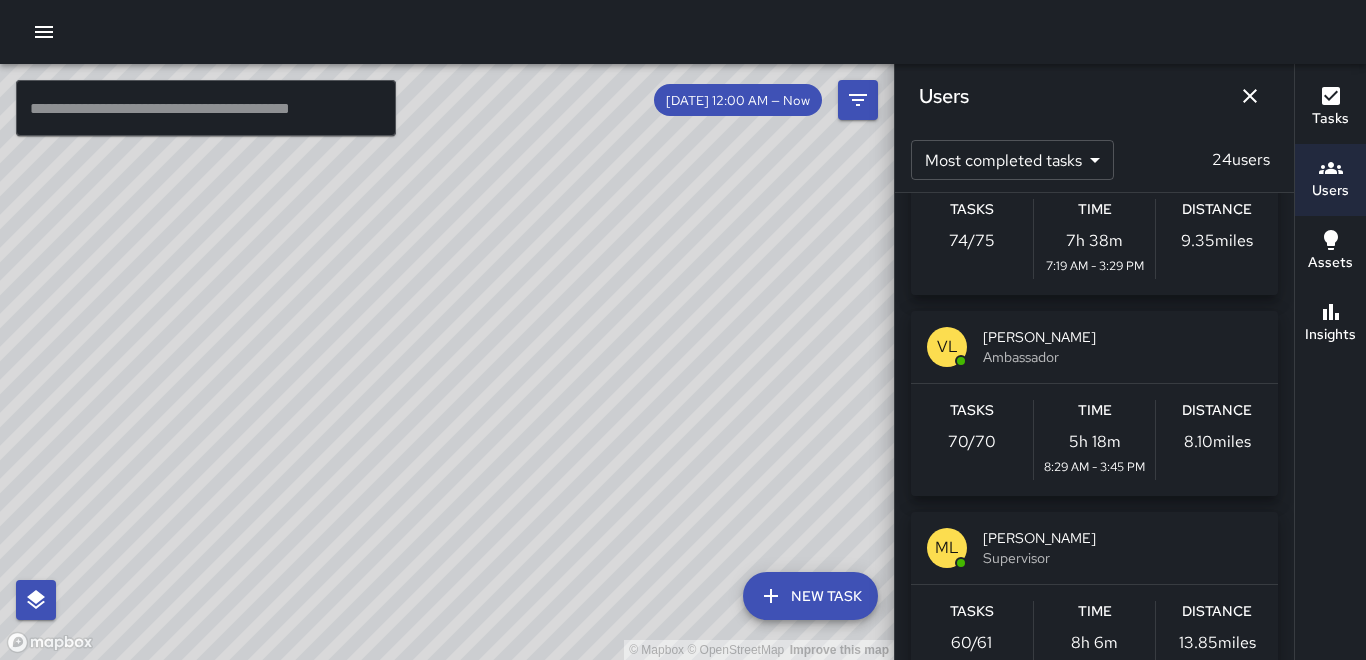 click on "Distance 8.10  miles" at bounding box center (1217, 440) 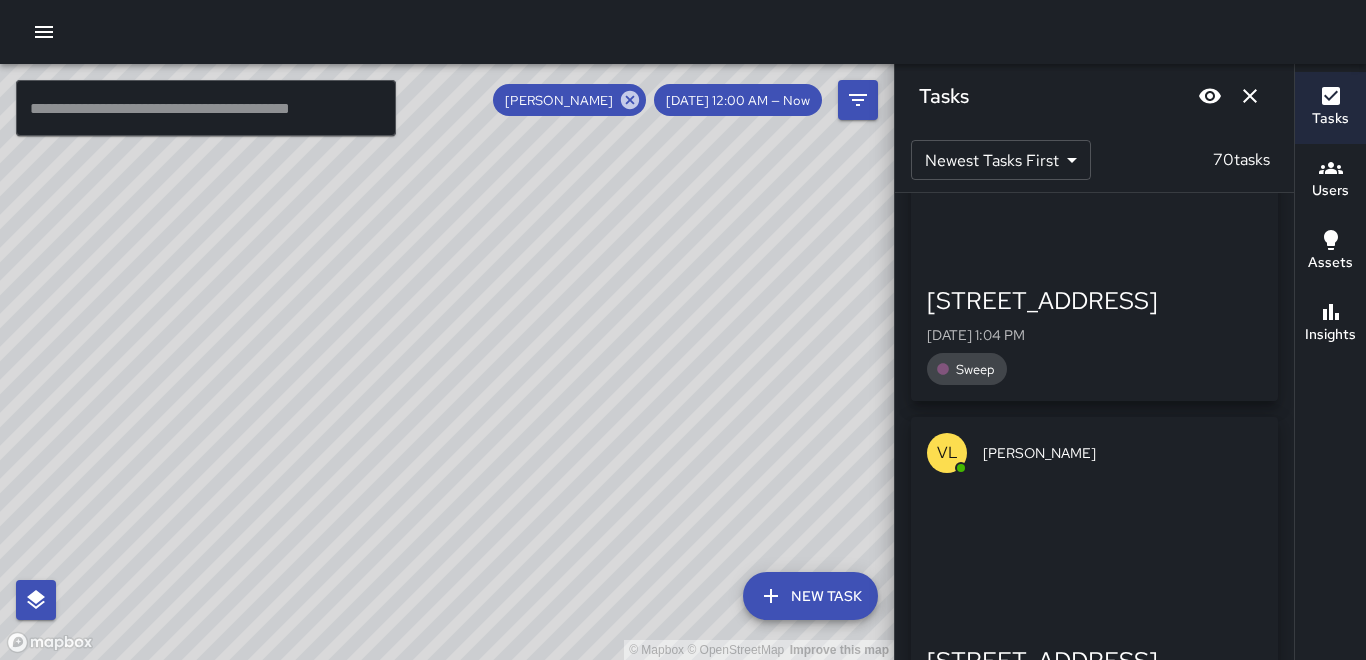 scroll, scrollTop: 21812, scrollLeft: 0, axis: vertical 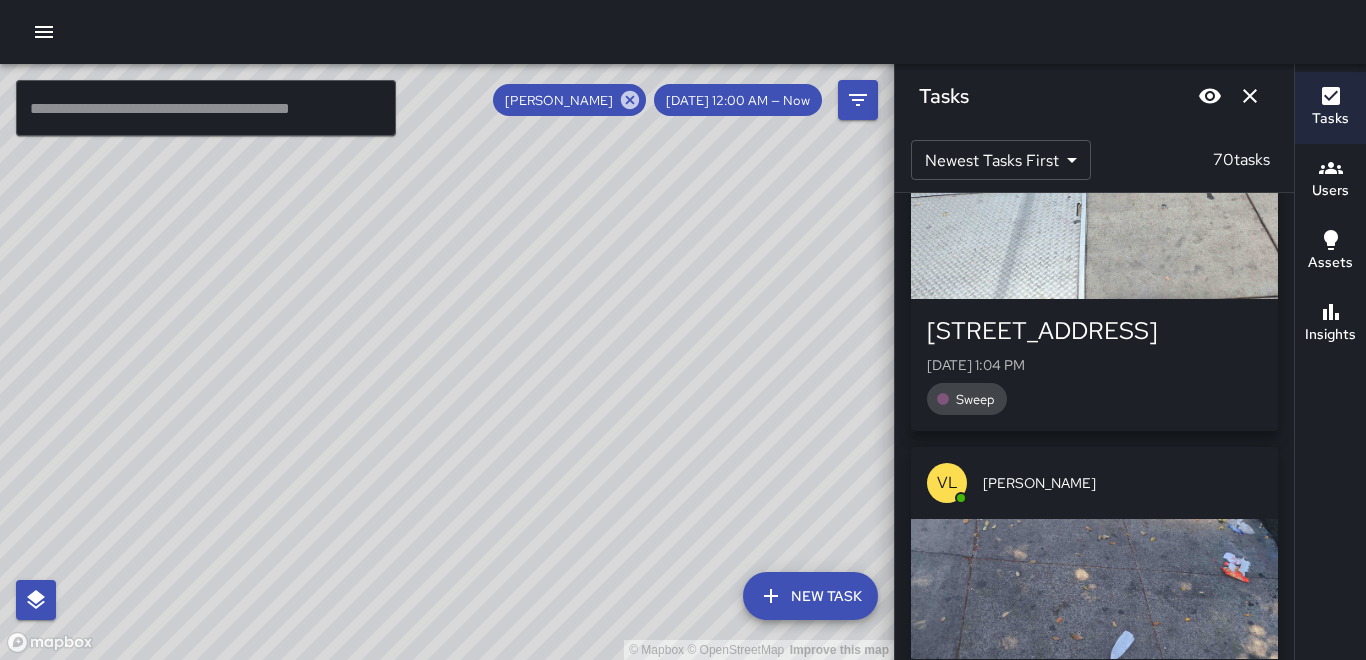 drag, startPoint x: 465, startPoint y: 225, endPoint x: 318, endPoint y: 561, distance: 366.74924 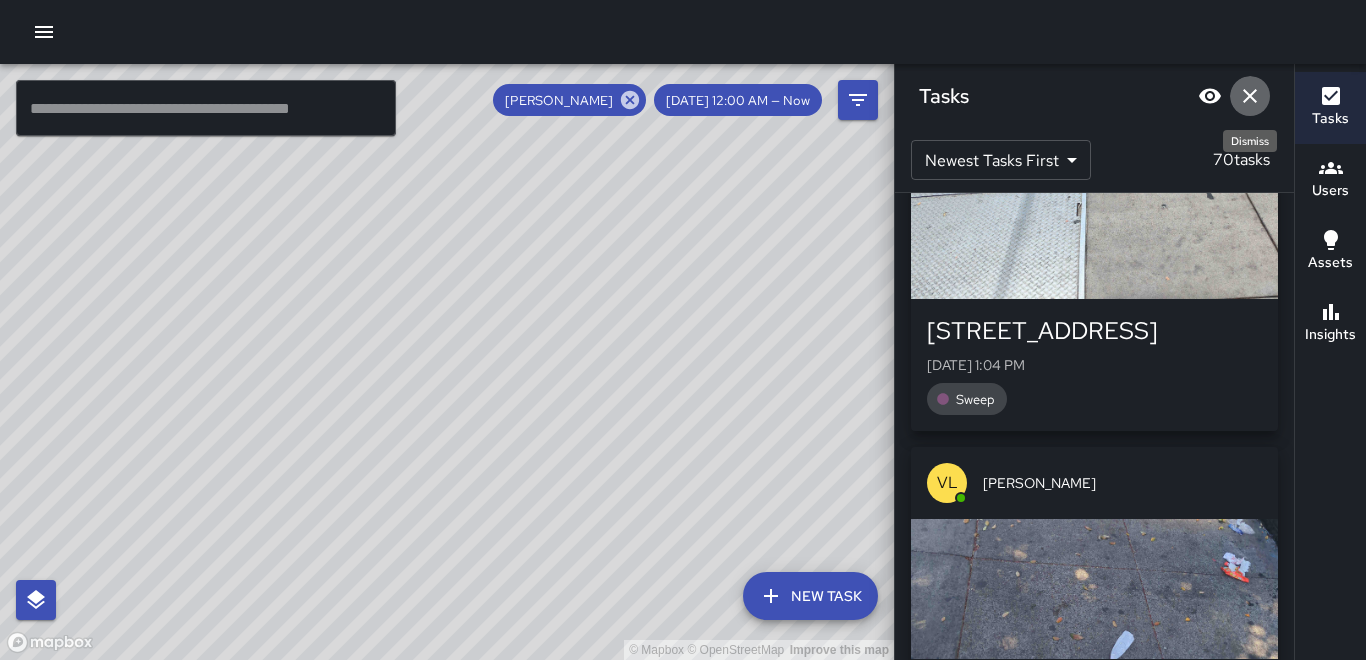 click 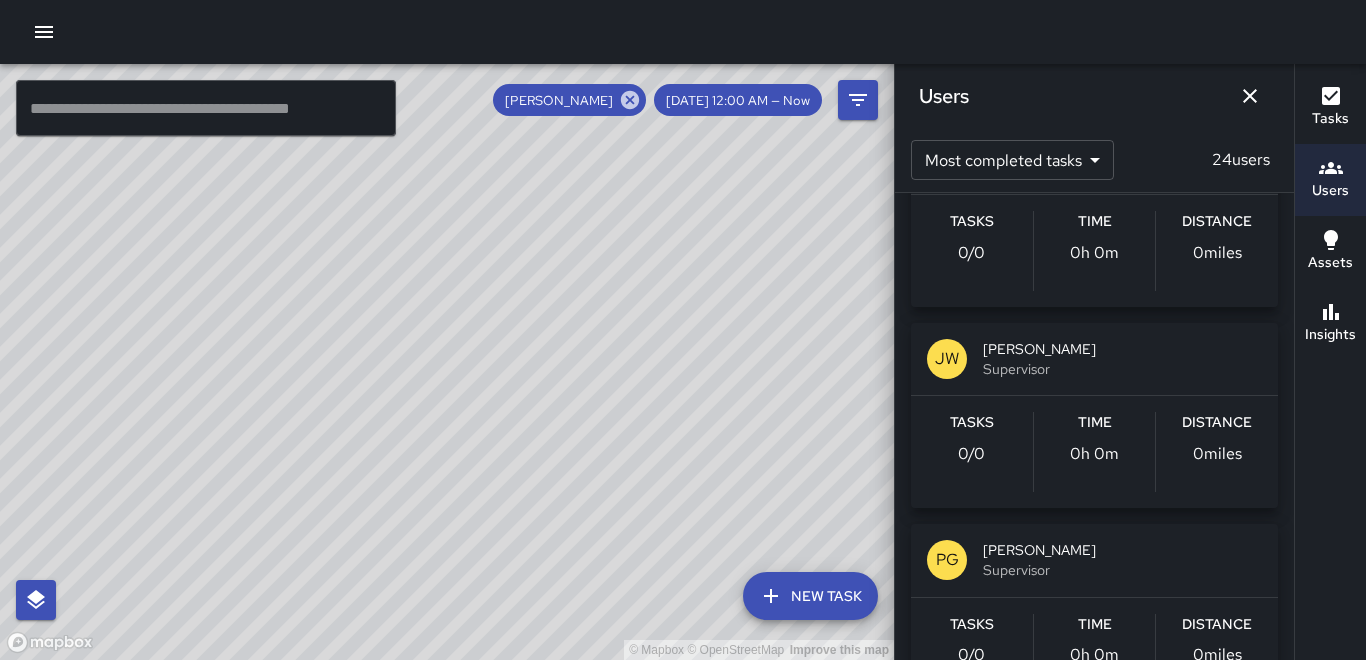 scroll, scrollTop: 2800, scrollLeft: 0, axis: vertical 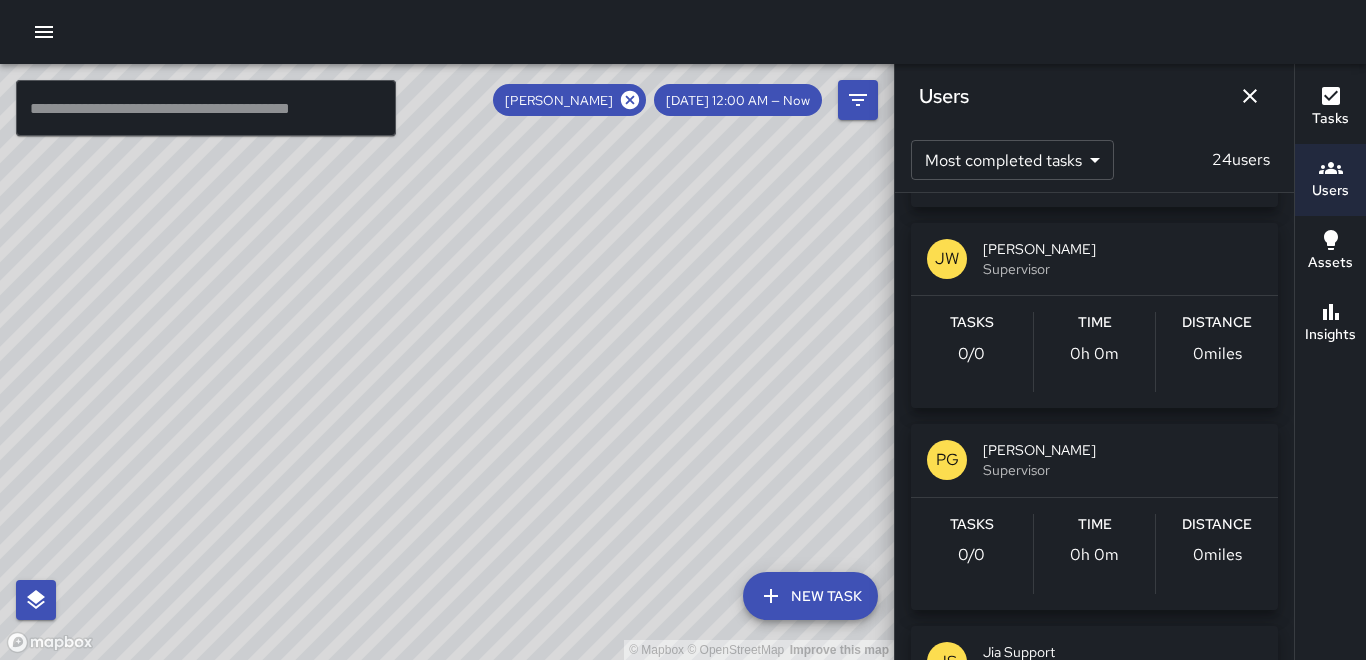 click 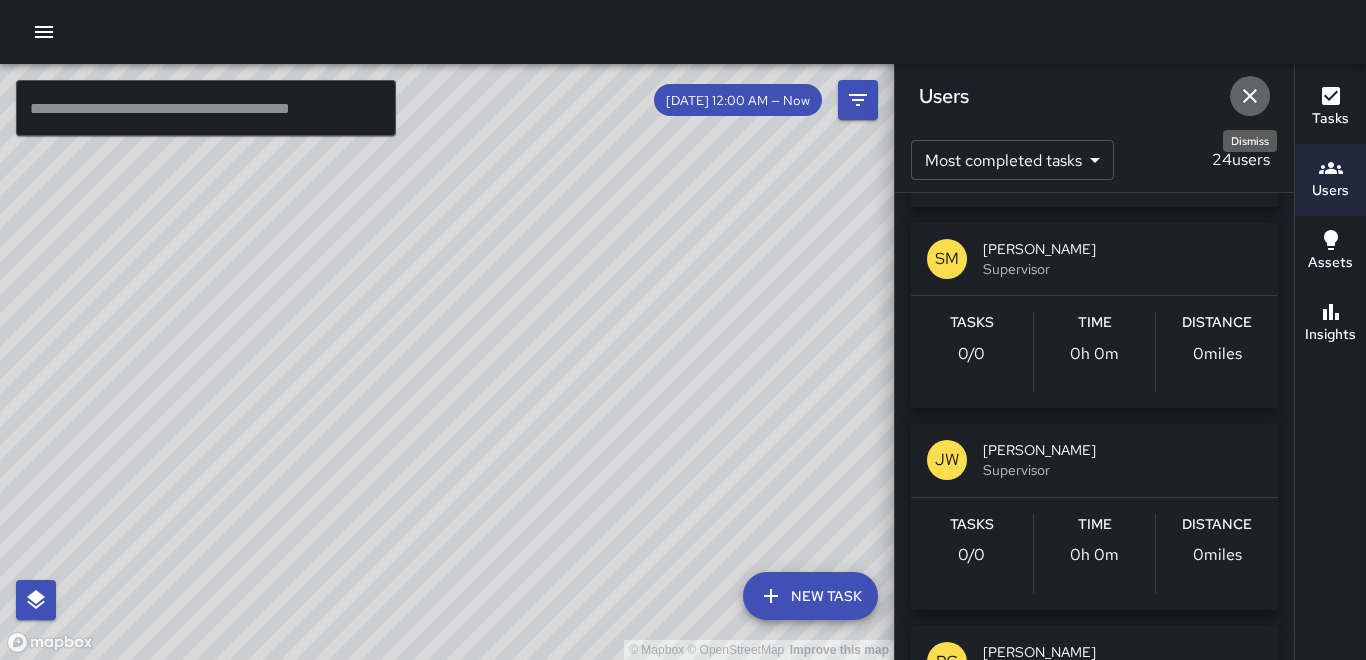 click 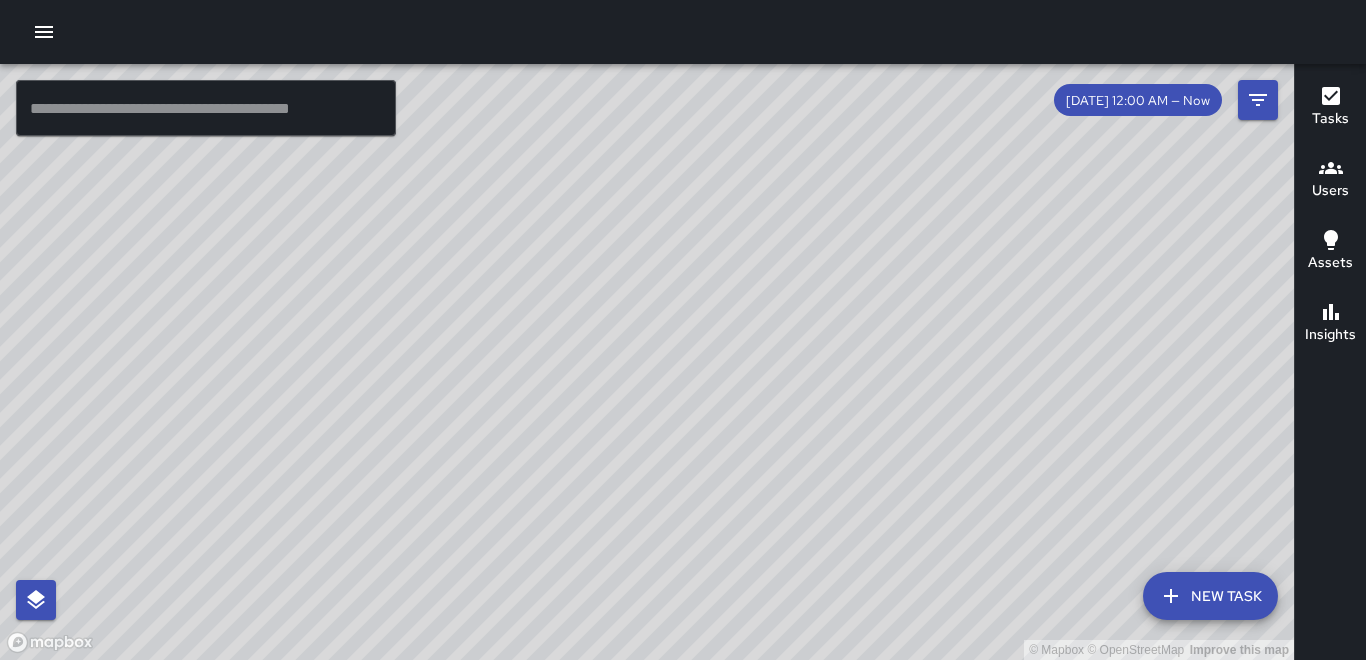 click on "Users" at bounding box center (1330, 191) 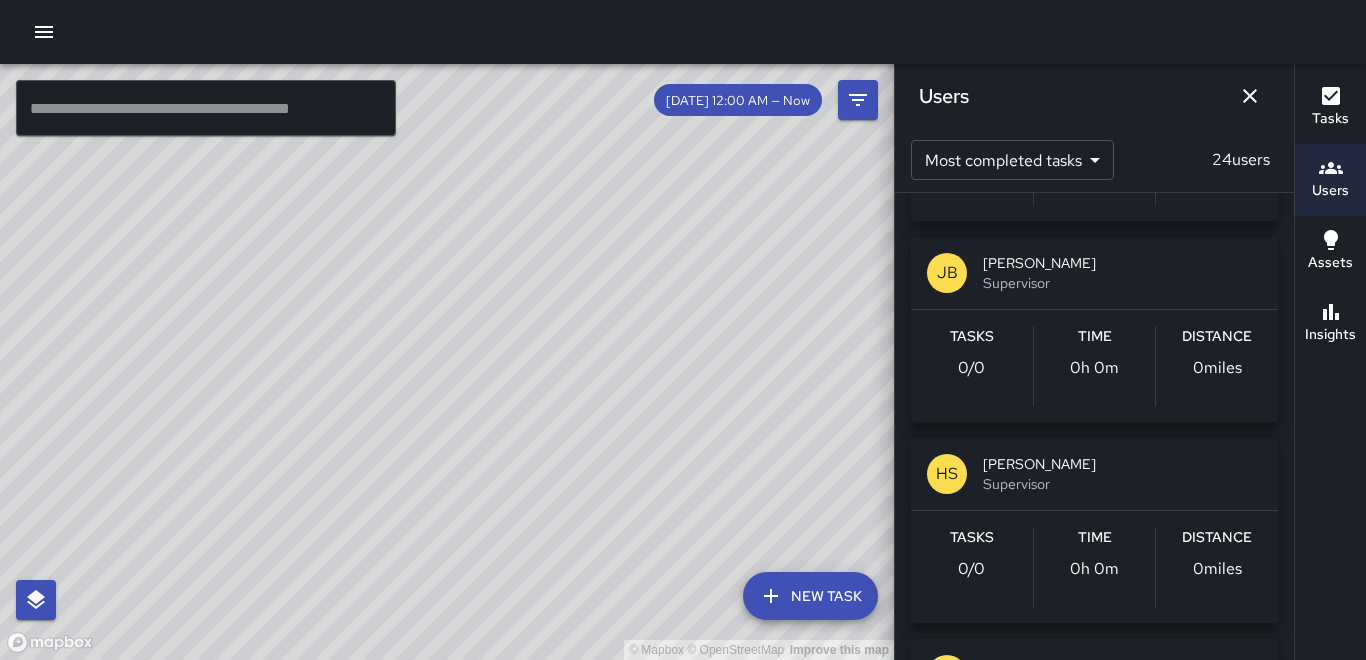 scroll, scrollTop: 3874, scrollLeft: 0, axis: vertical 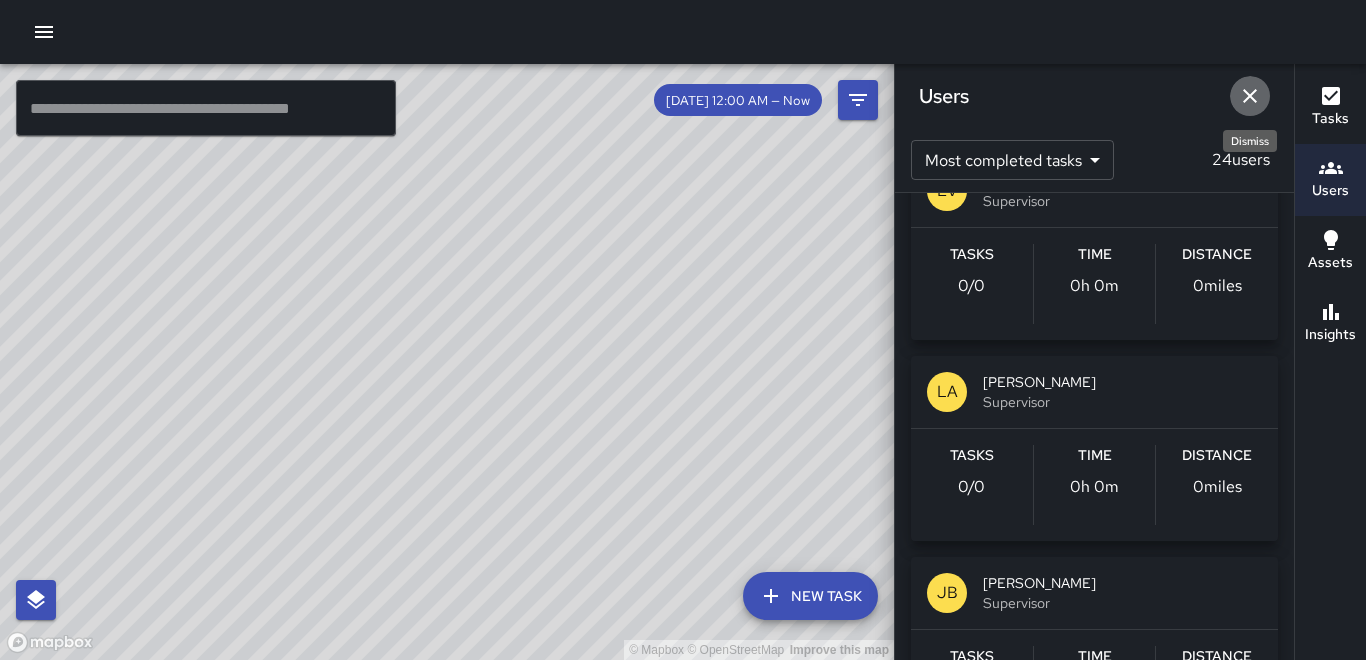click 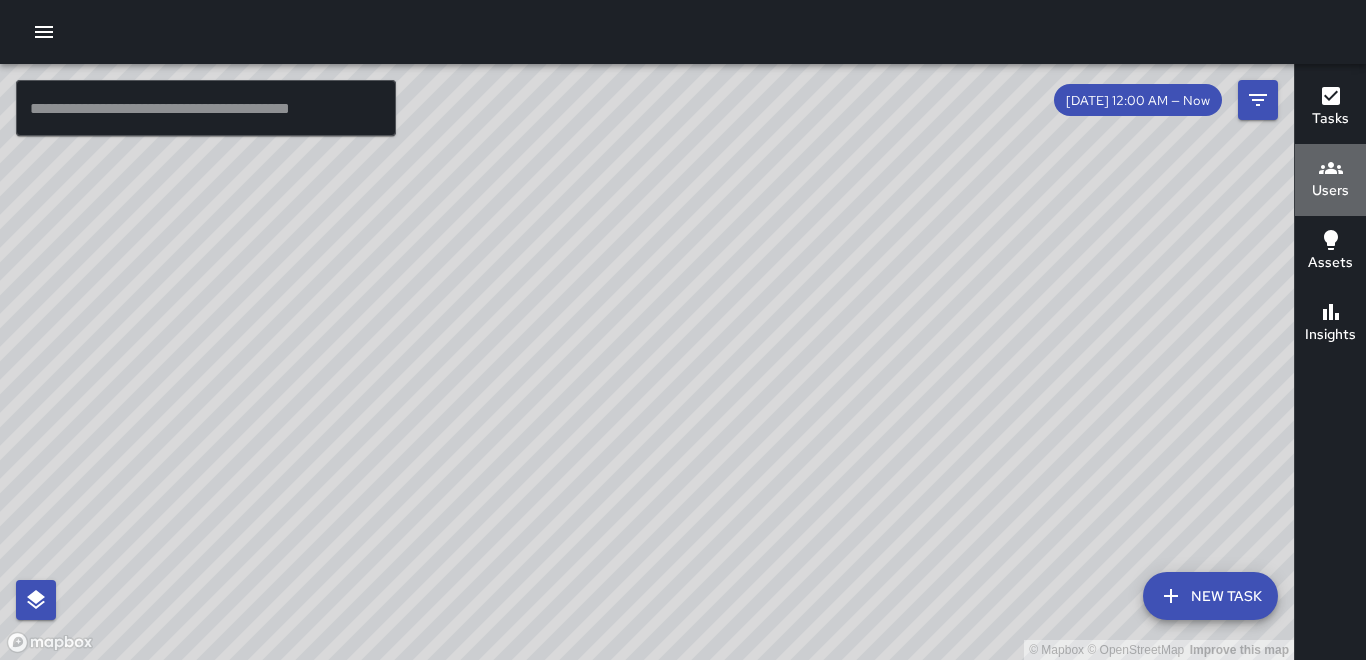 click 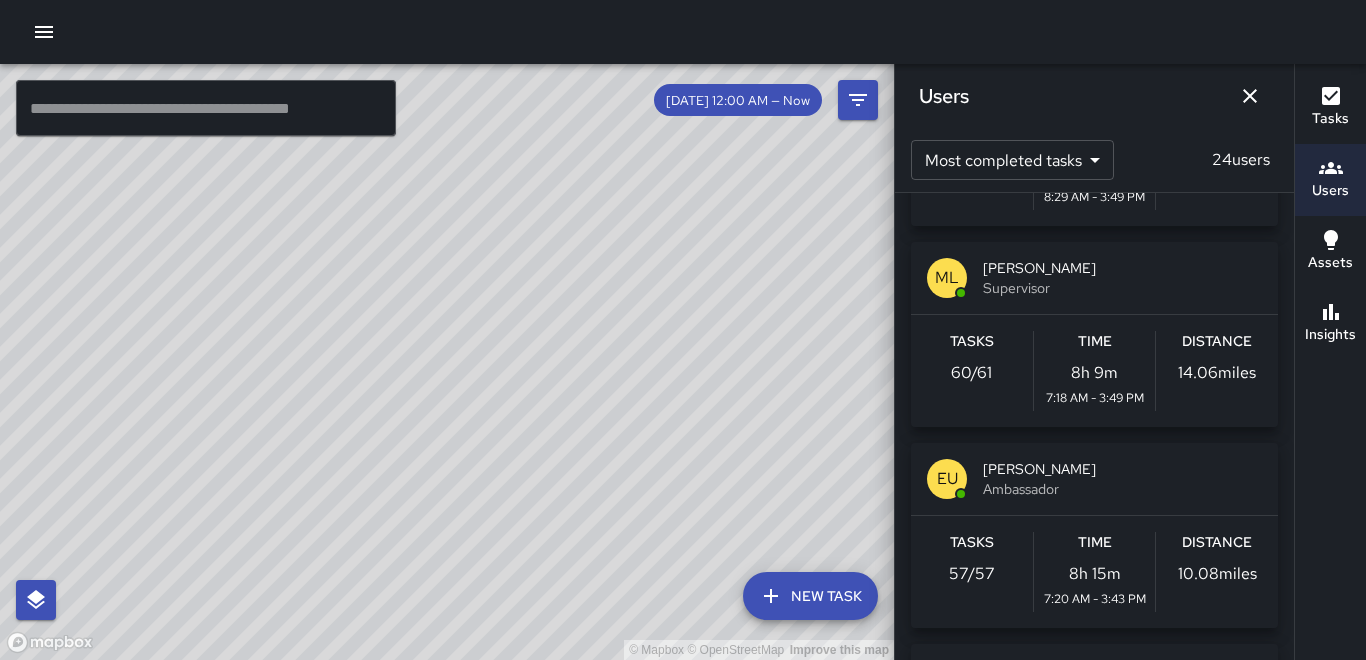 scroll, scrollTop: 574, scrollLeft: 0, axis: vertical 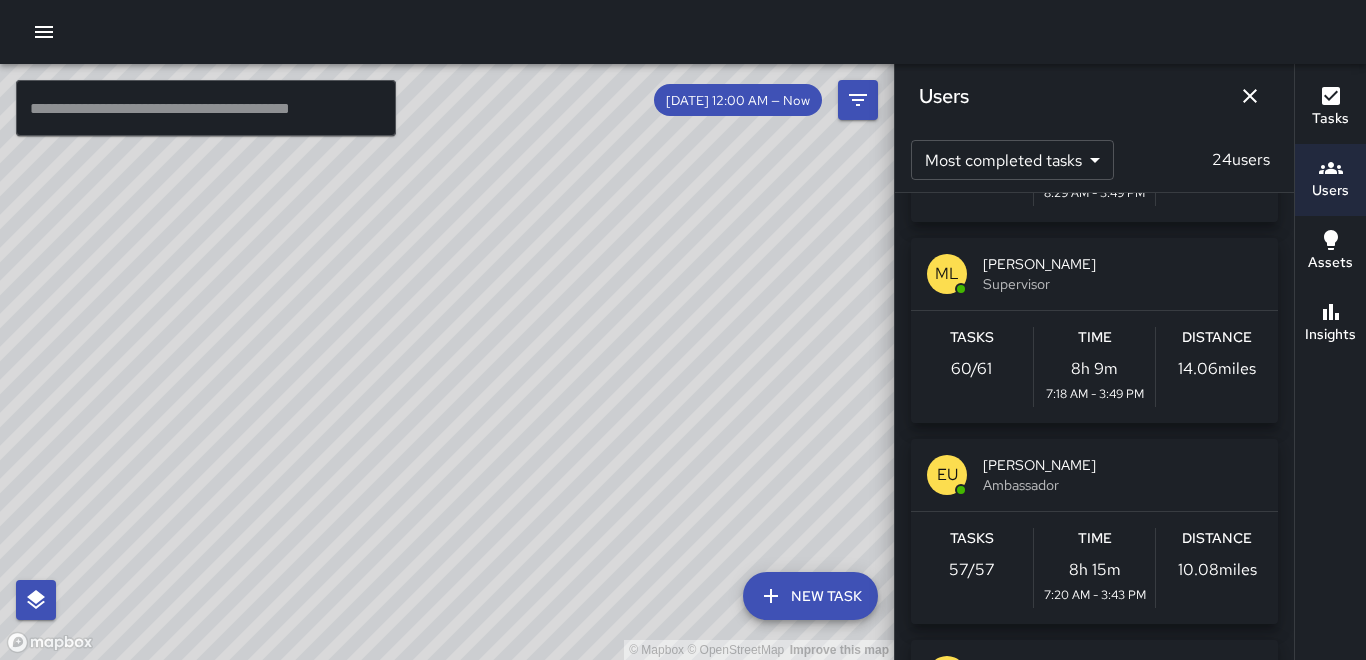 drag, startPoint x: 706, startPoint y: 458, endPoint x: 451, endPoint y: 498, distance: 258.1182 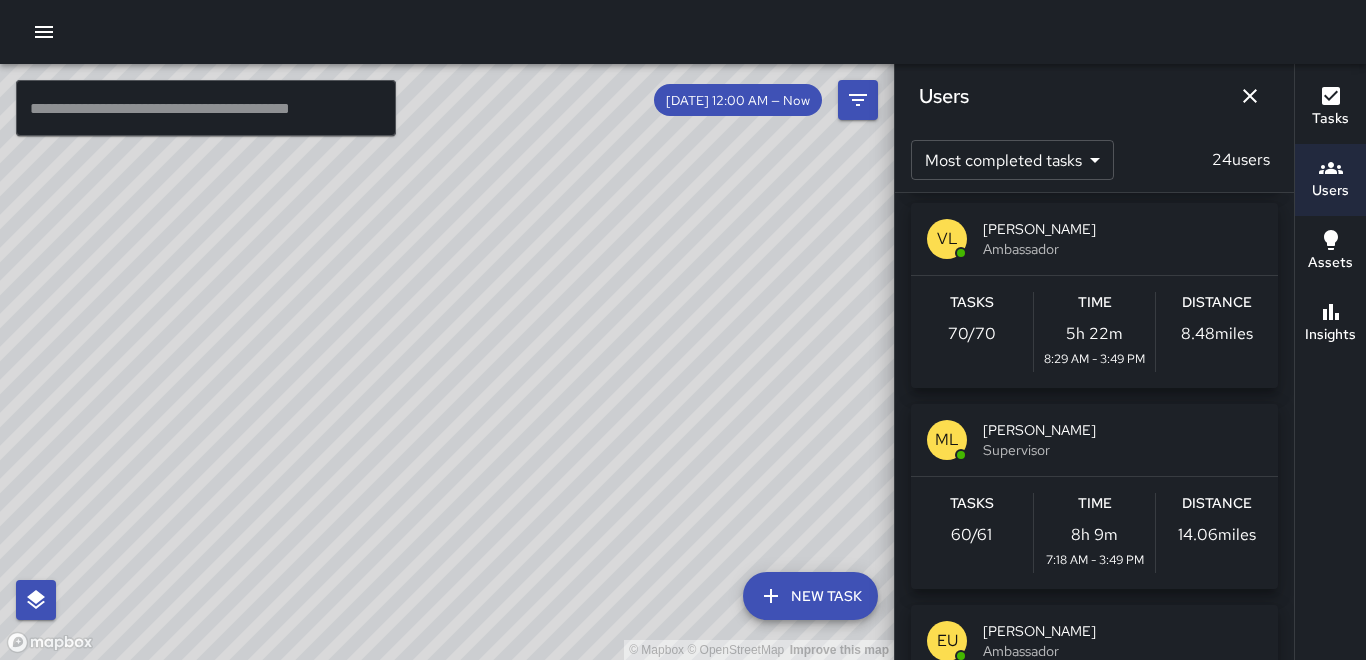 scroll, scrollTop: 374, scrollLeft: 0, axis: vertical 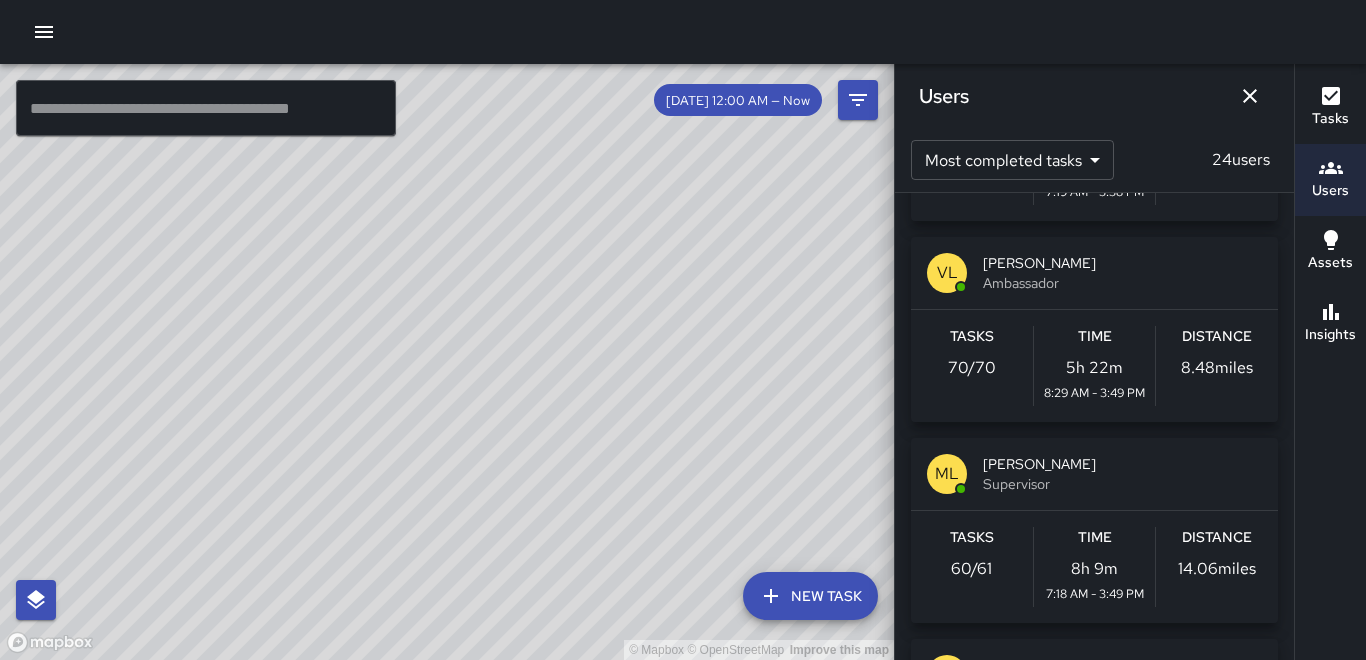 drag, startPoint x: 560, startPoint y: 529, endPoint x: 660, endPoint y: 295, distance: 254.472 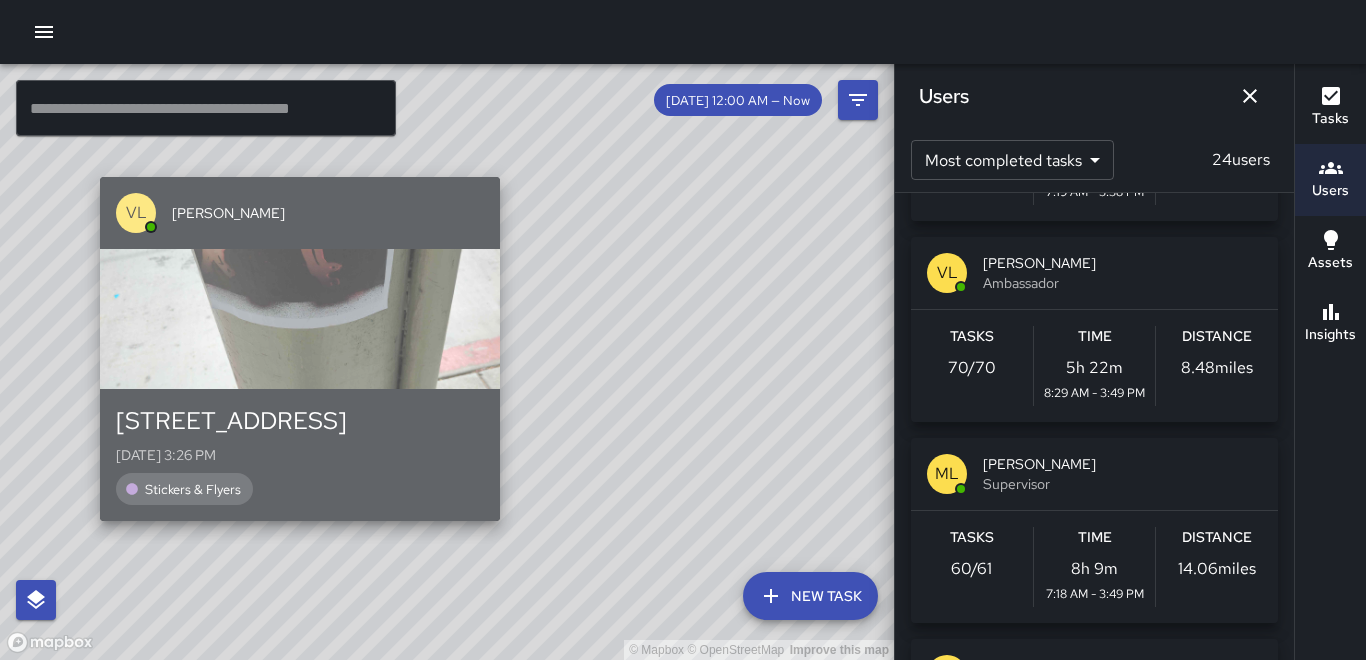 click at bounding box center [300, 319] 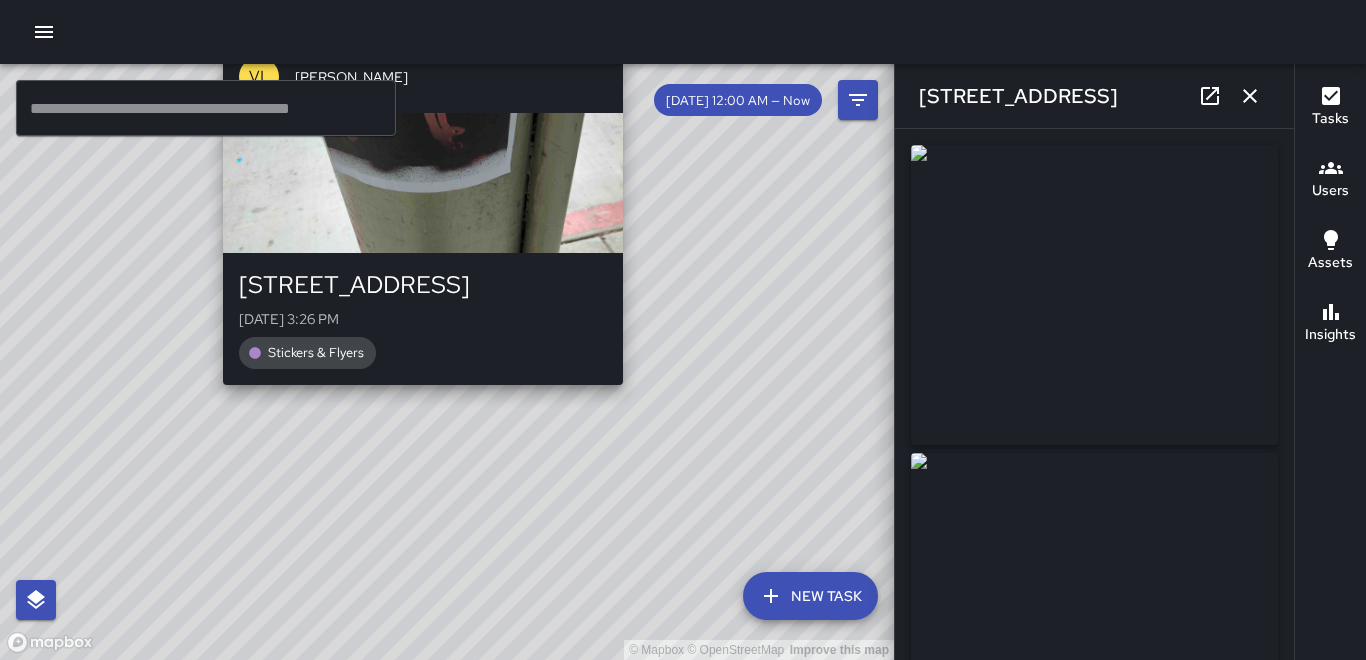 type on "**********" 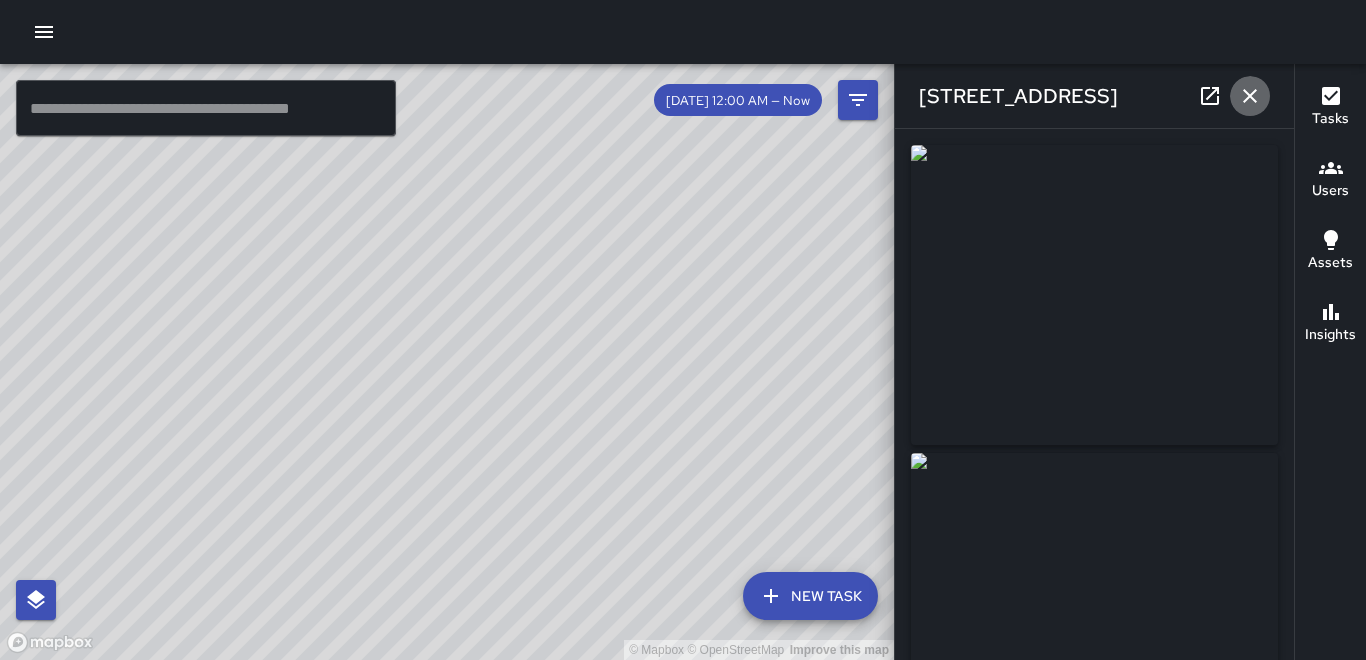 click 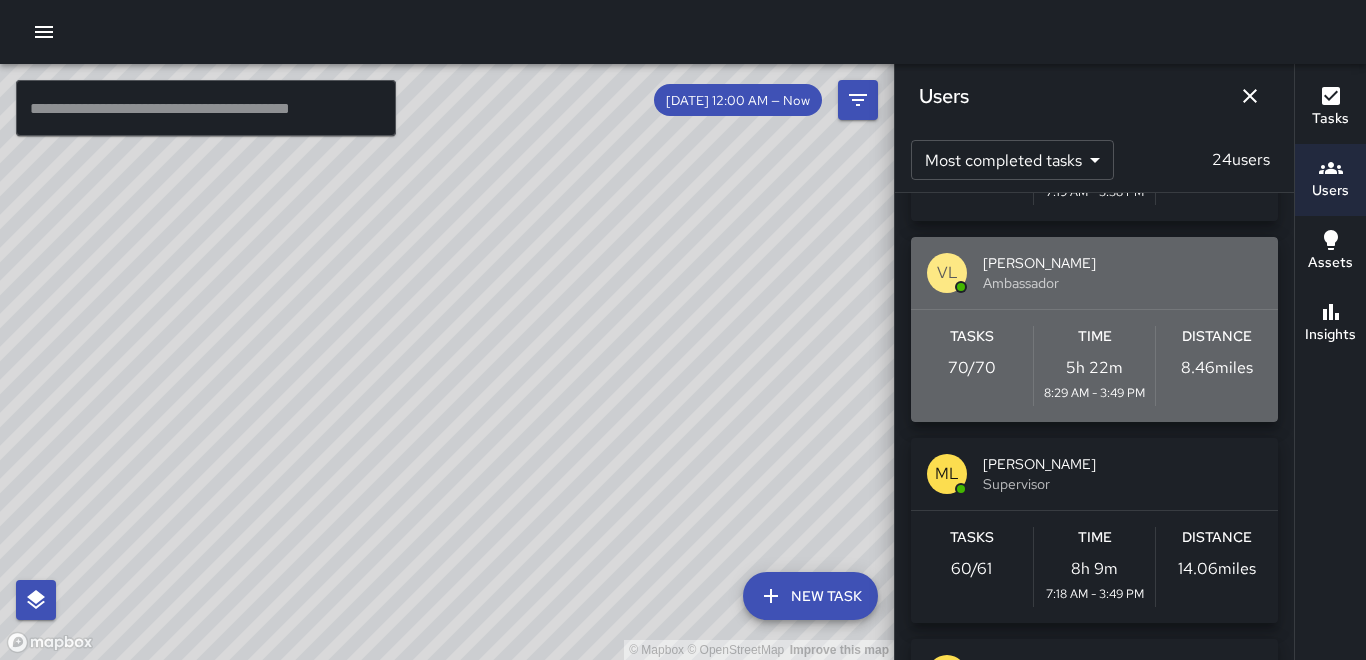 click on "Distance 8.46  miles" at bounding box center [1217, 366] 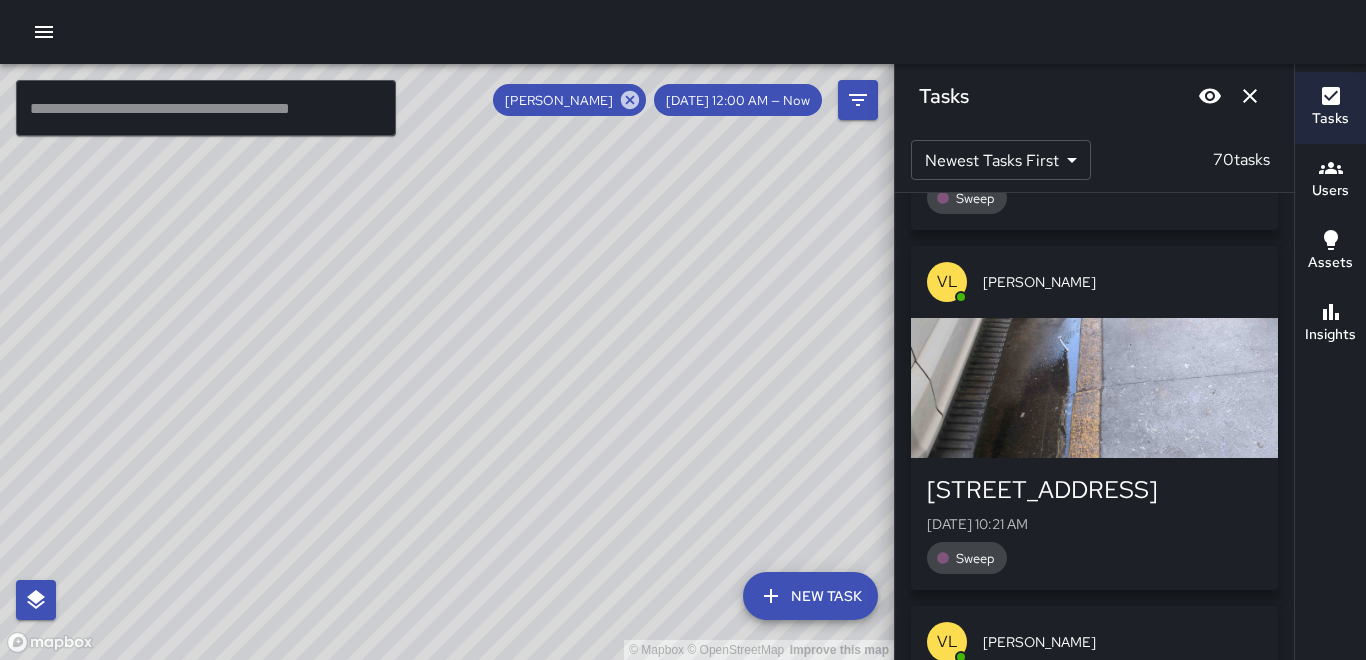 scroll, scrollTop: 23051, scrollLeft: 0, axis: vertical 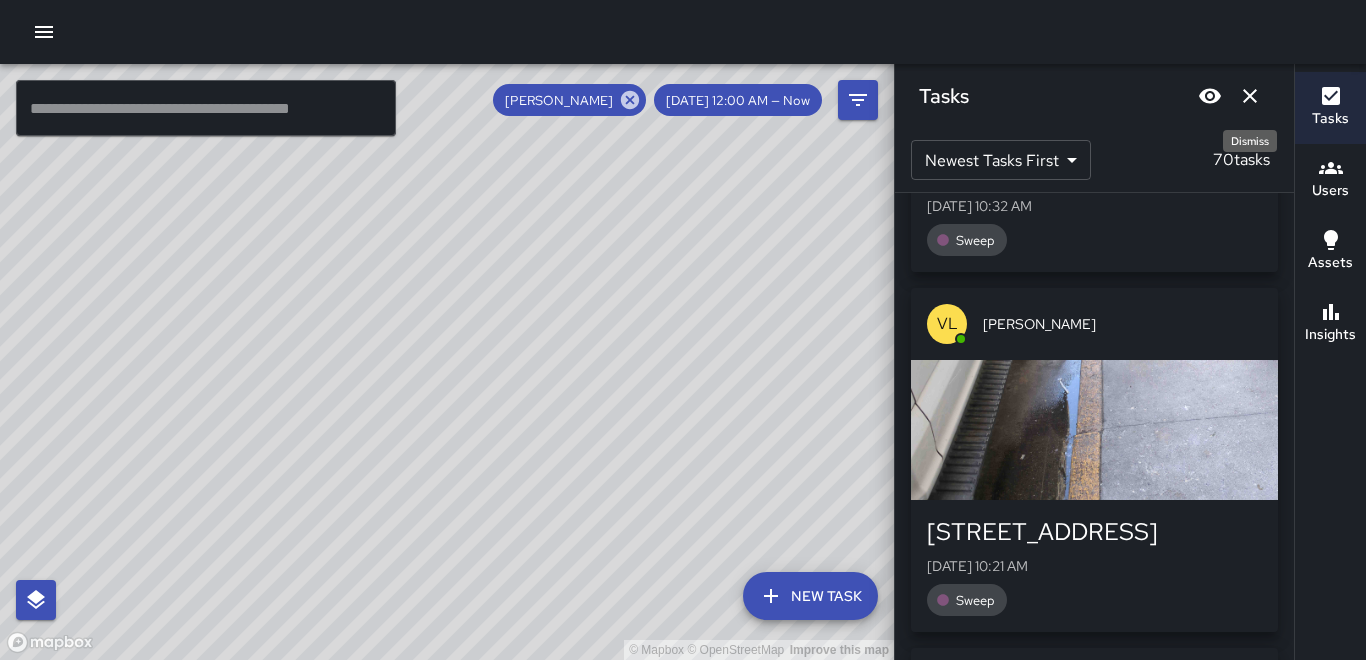 click 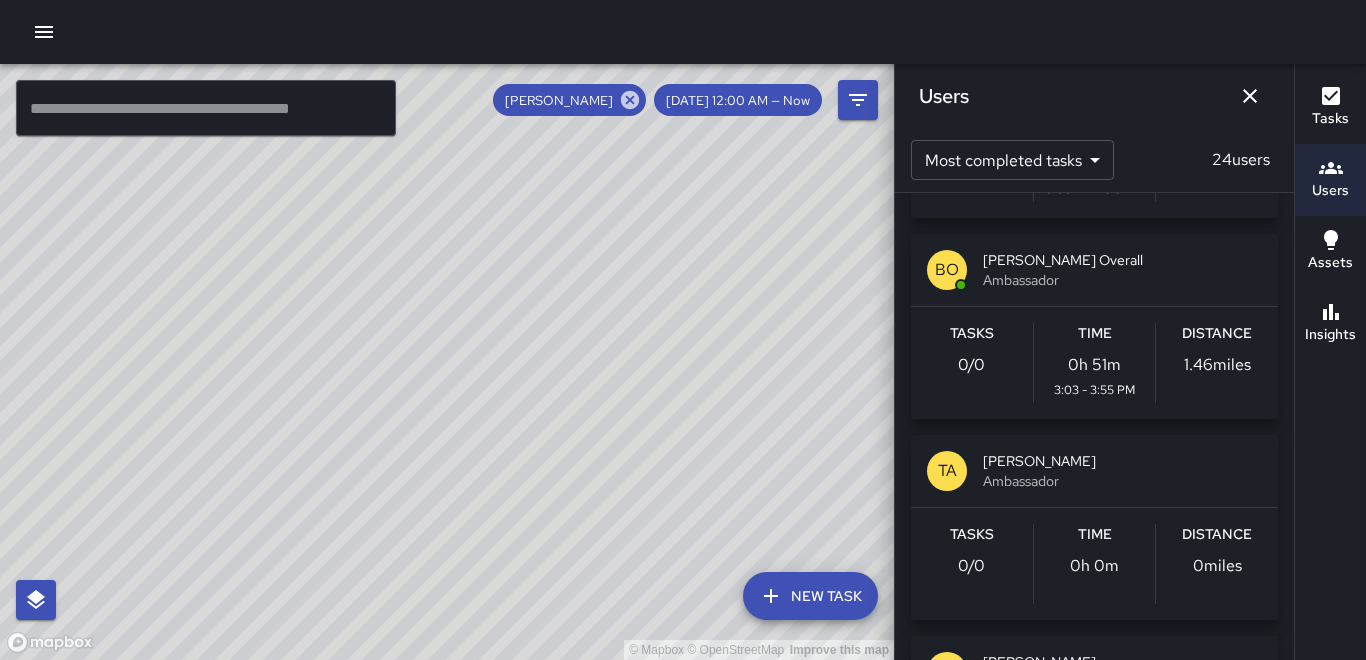 scroll, scrollTop: 1574, scrollLeft: 0, axis: vertical 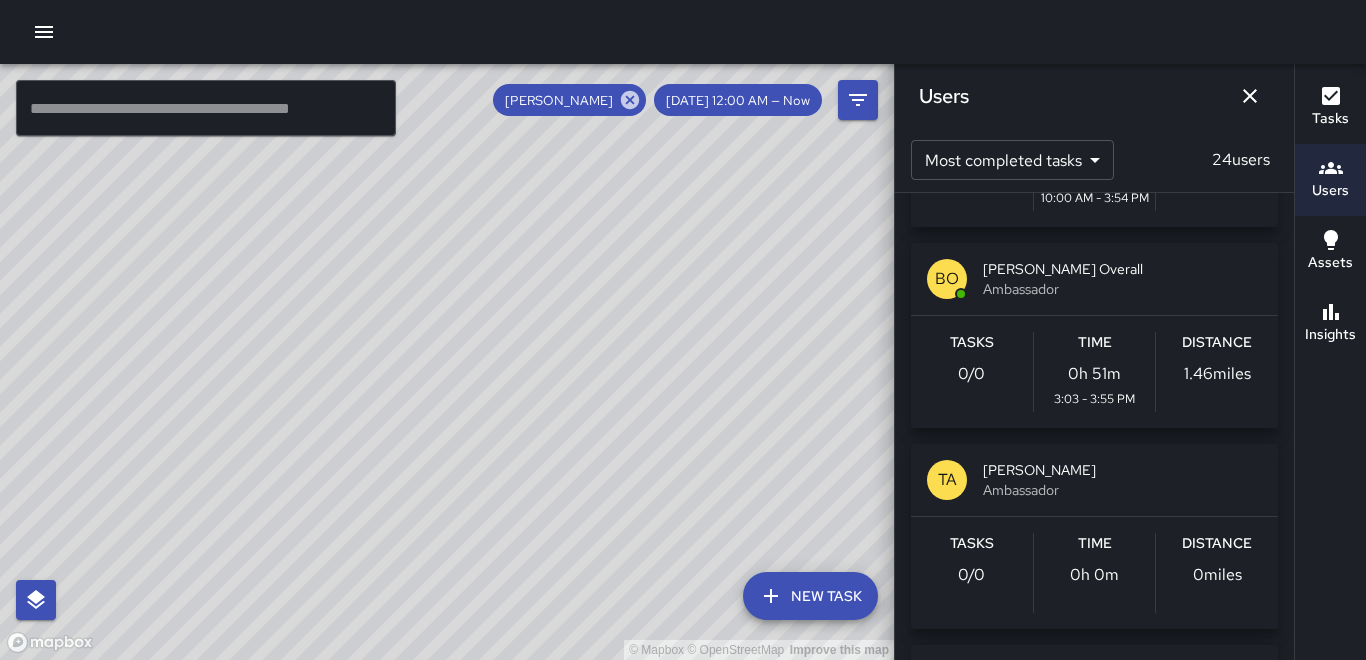 click on "[PERSON_NAME]" at bounding box center [559, 100] 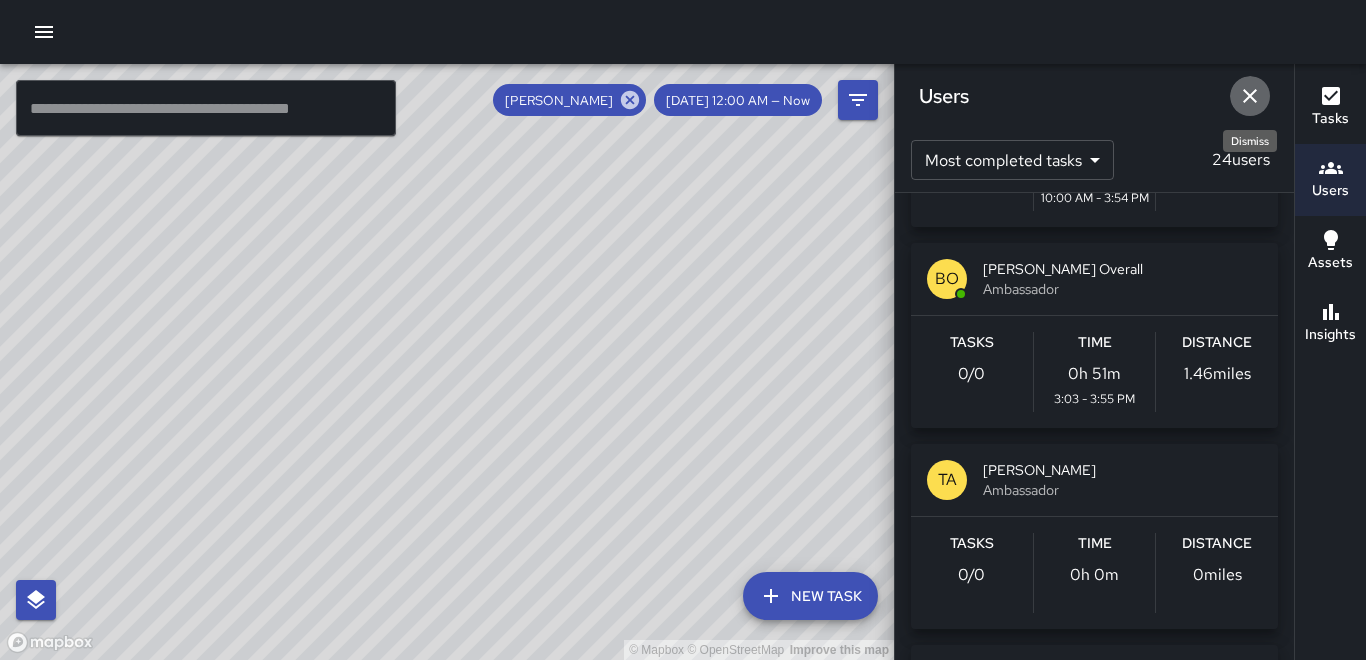 click 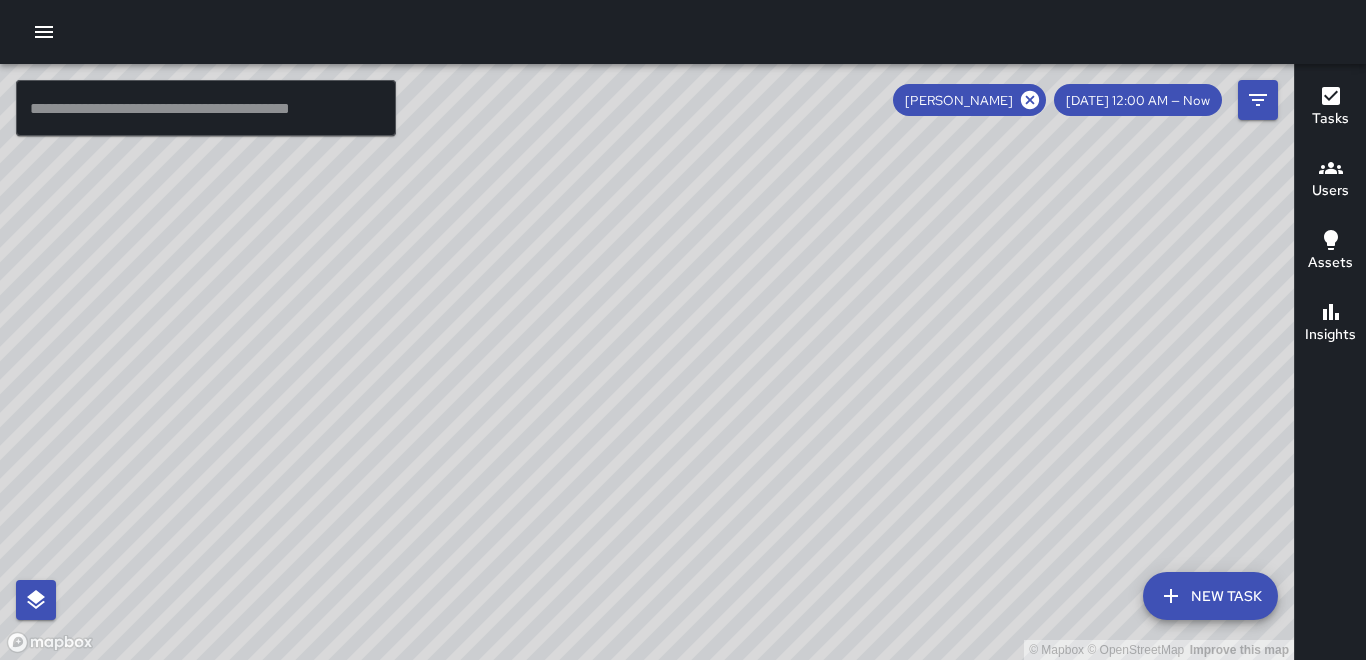 click 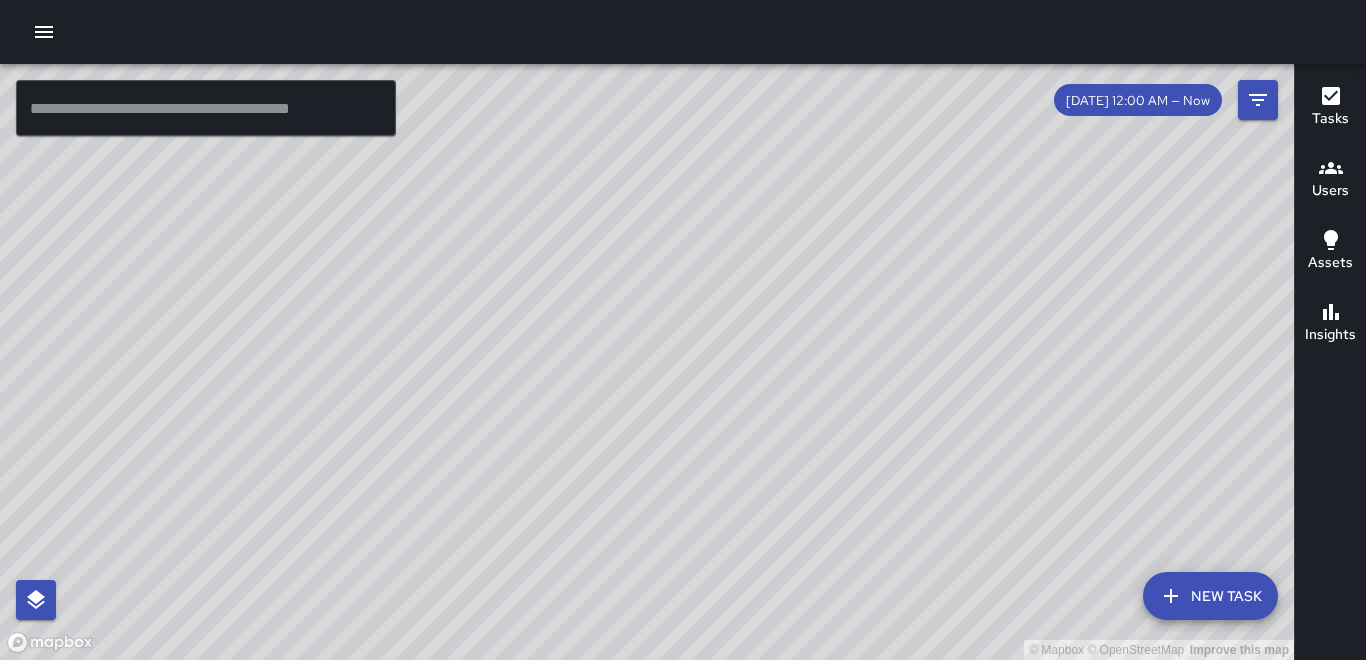 scroll, scrollTop: 138473, scrollLeft: 0, axis: vertical 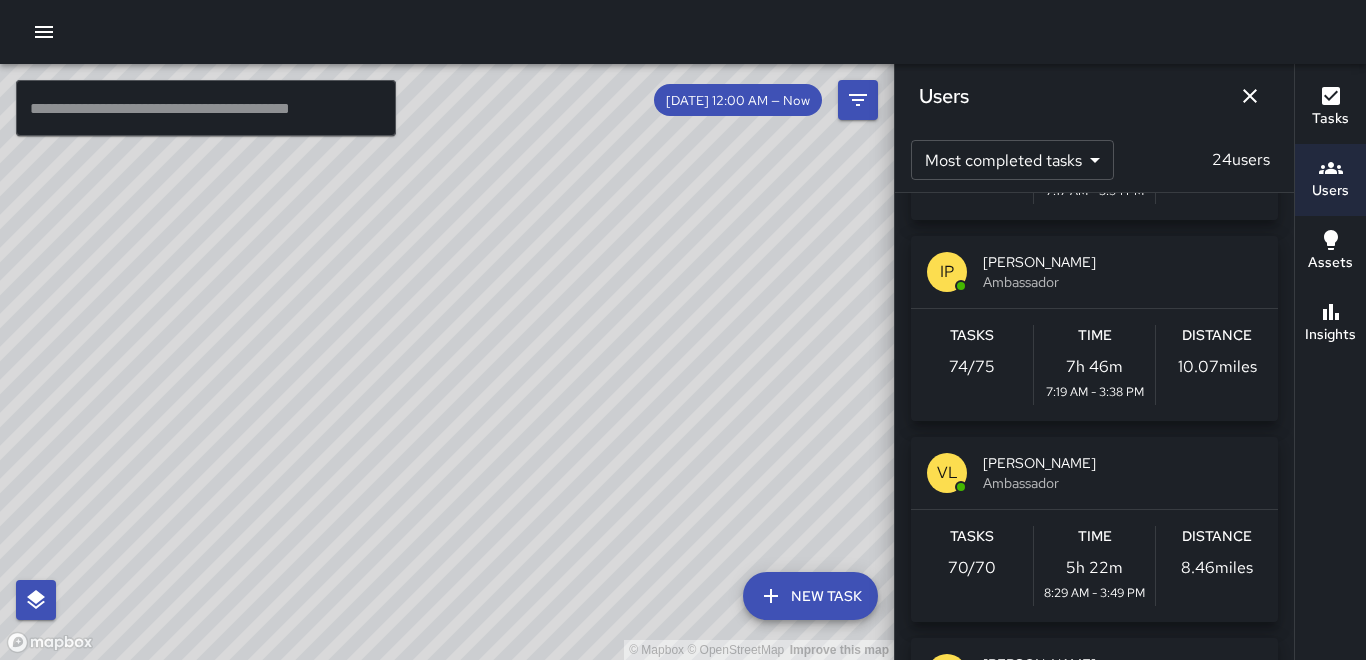 click on "Distance 8.46  miles" at bounding box center [1217, 566] 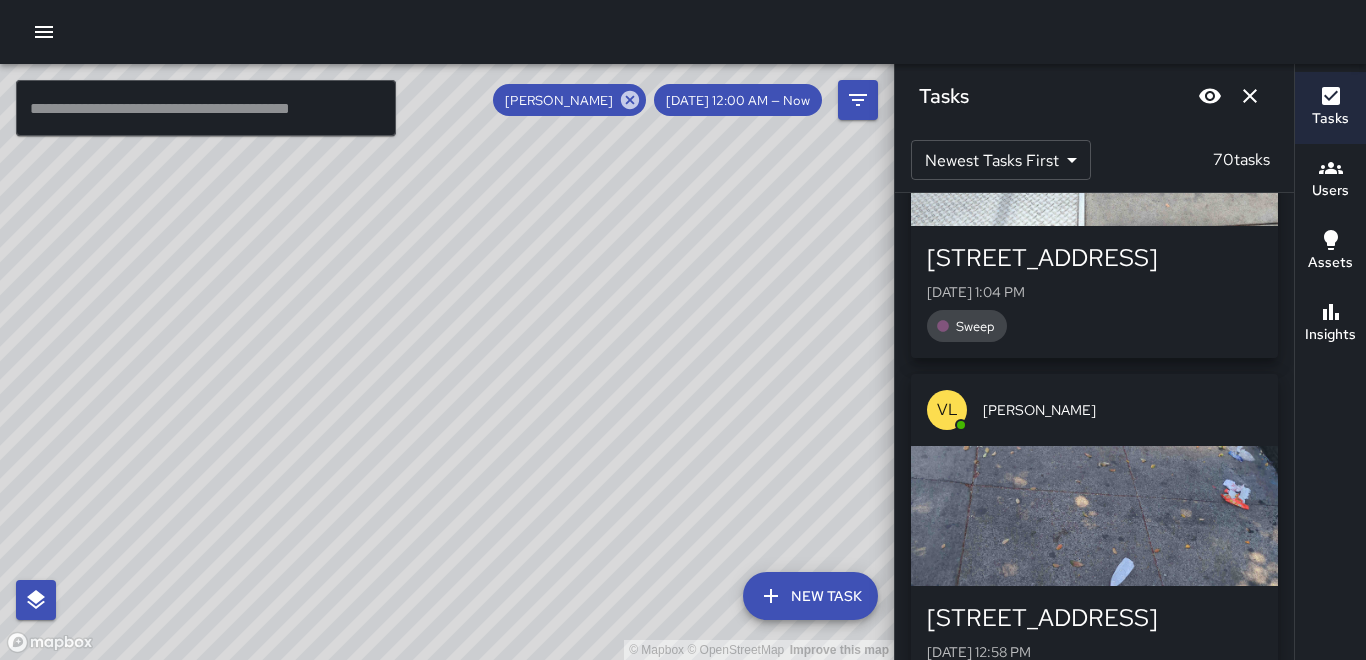 scroll, scrollTop: 21851, scrollLeft: 0, axis: vertical 